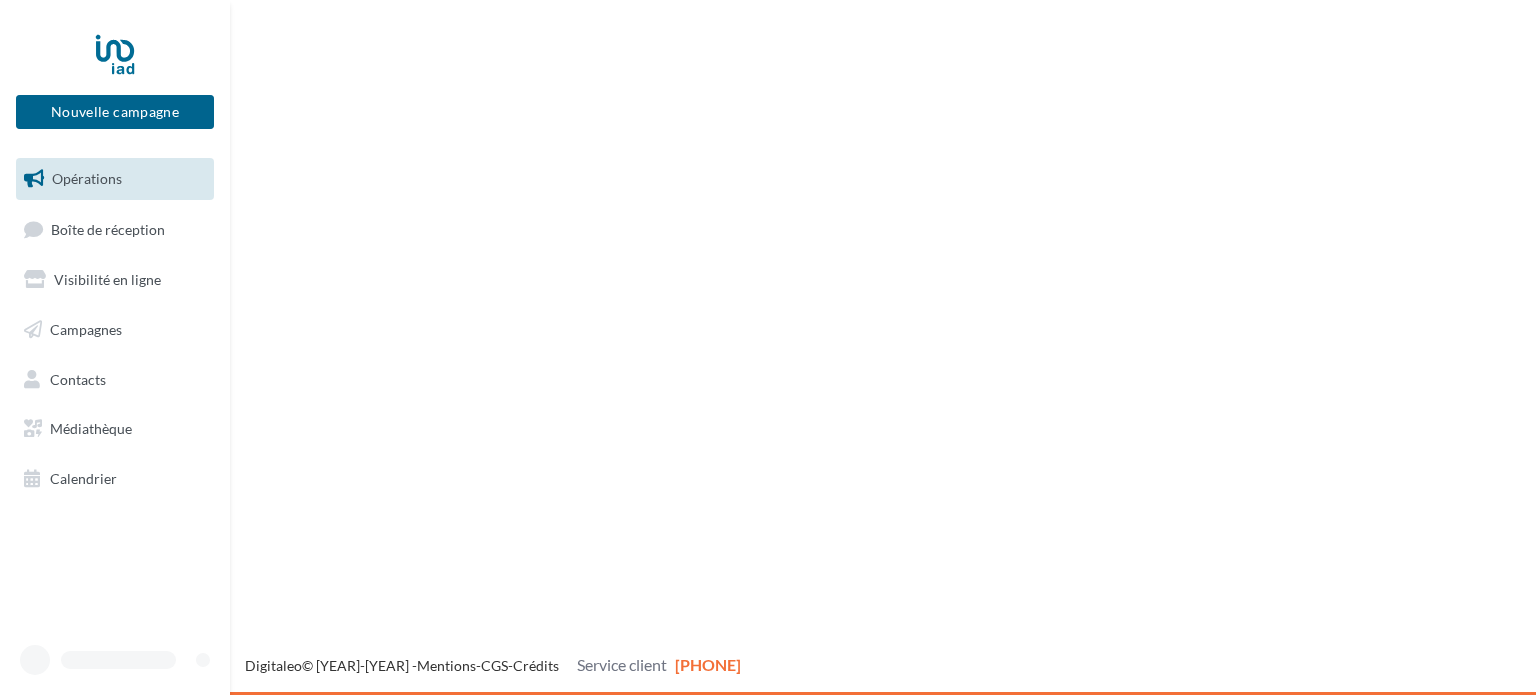 scroll, scrollTop: 0, scrollLeft: 0, axis: both 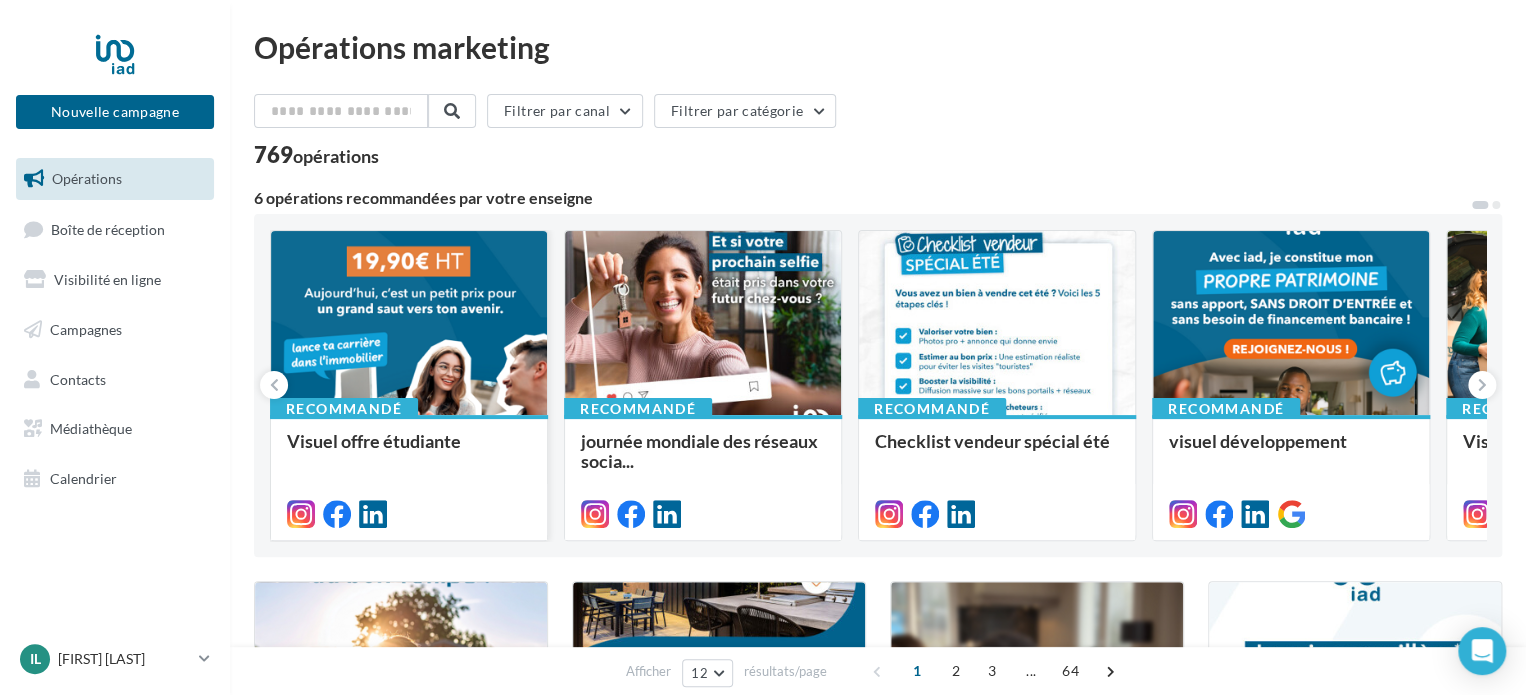 click at bounding box center [409, 324] 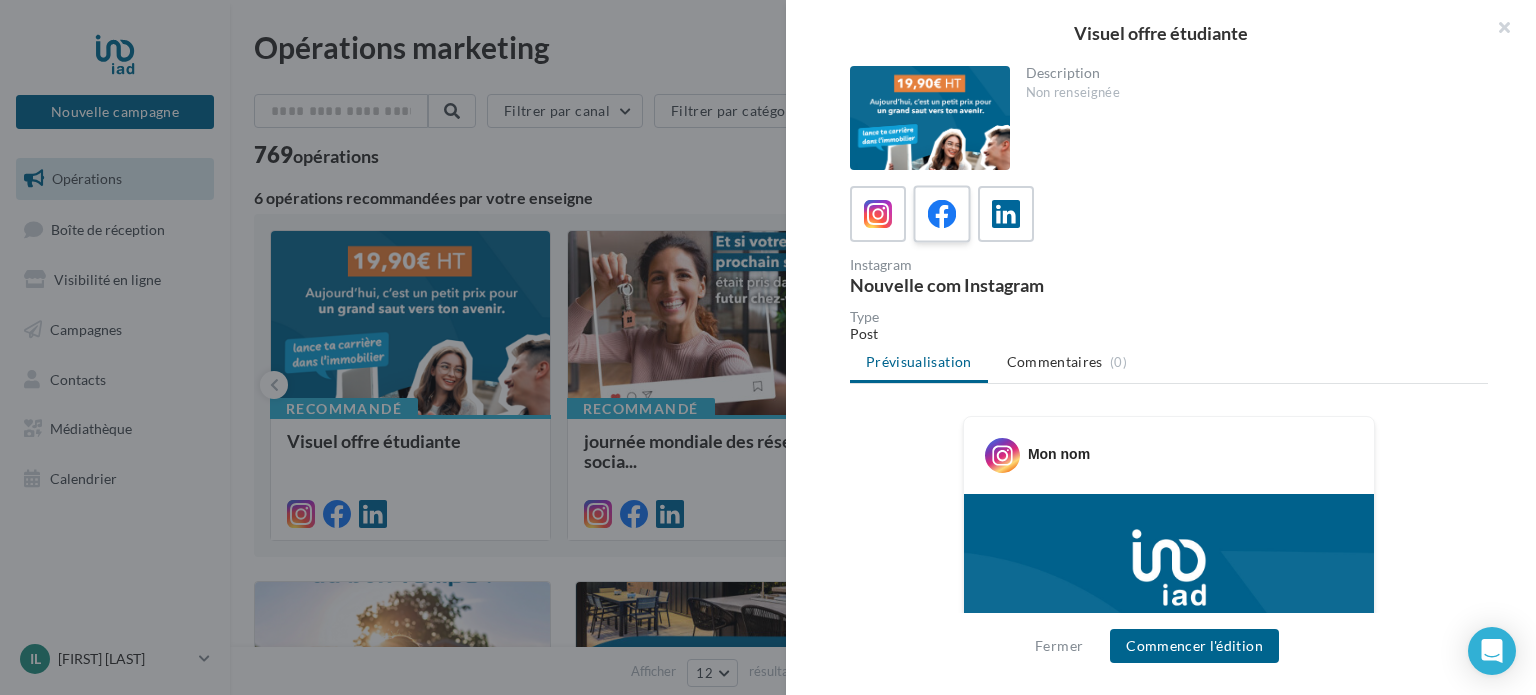 click at bounding box center (942, 214) 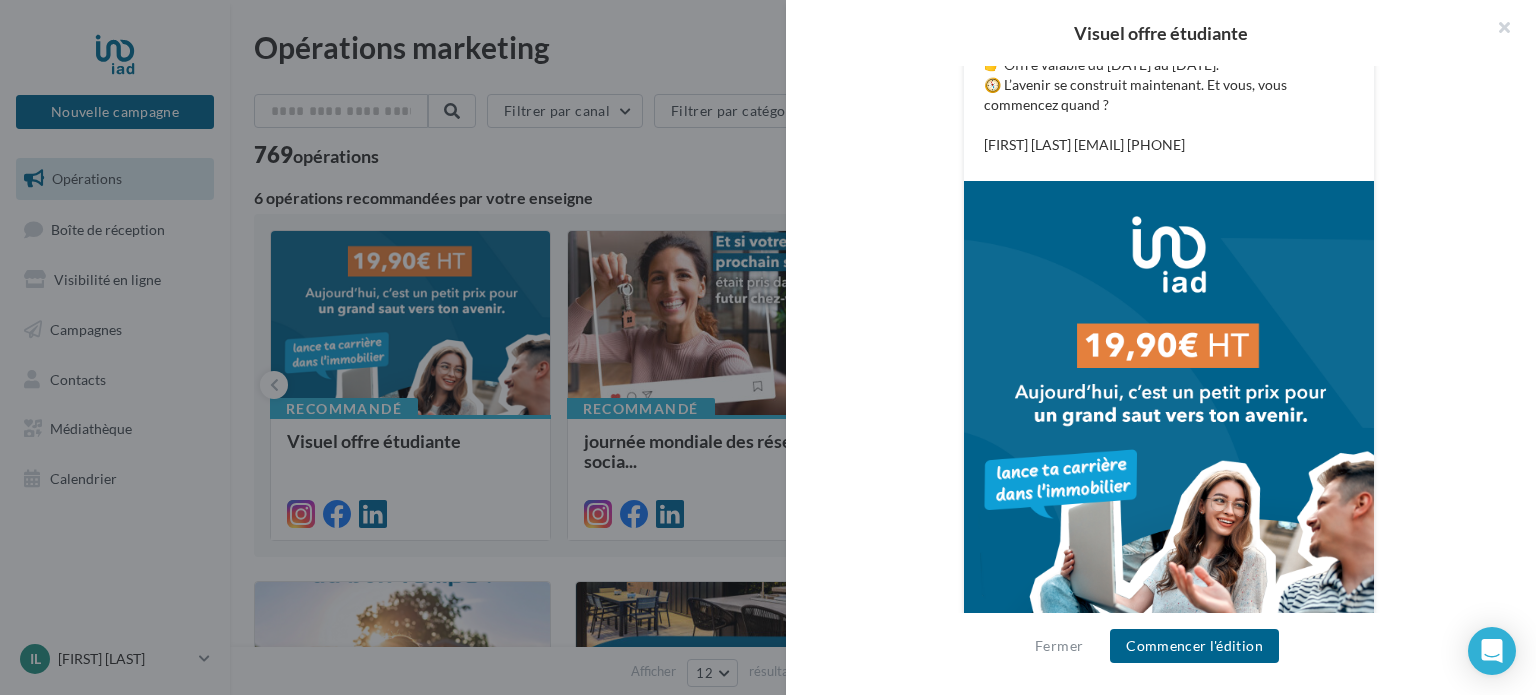 scroll, scrollTop: 686, scrollLeft: 0, axis: vertical 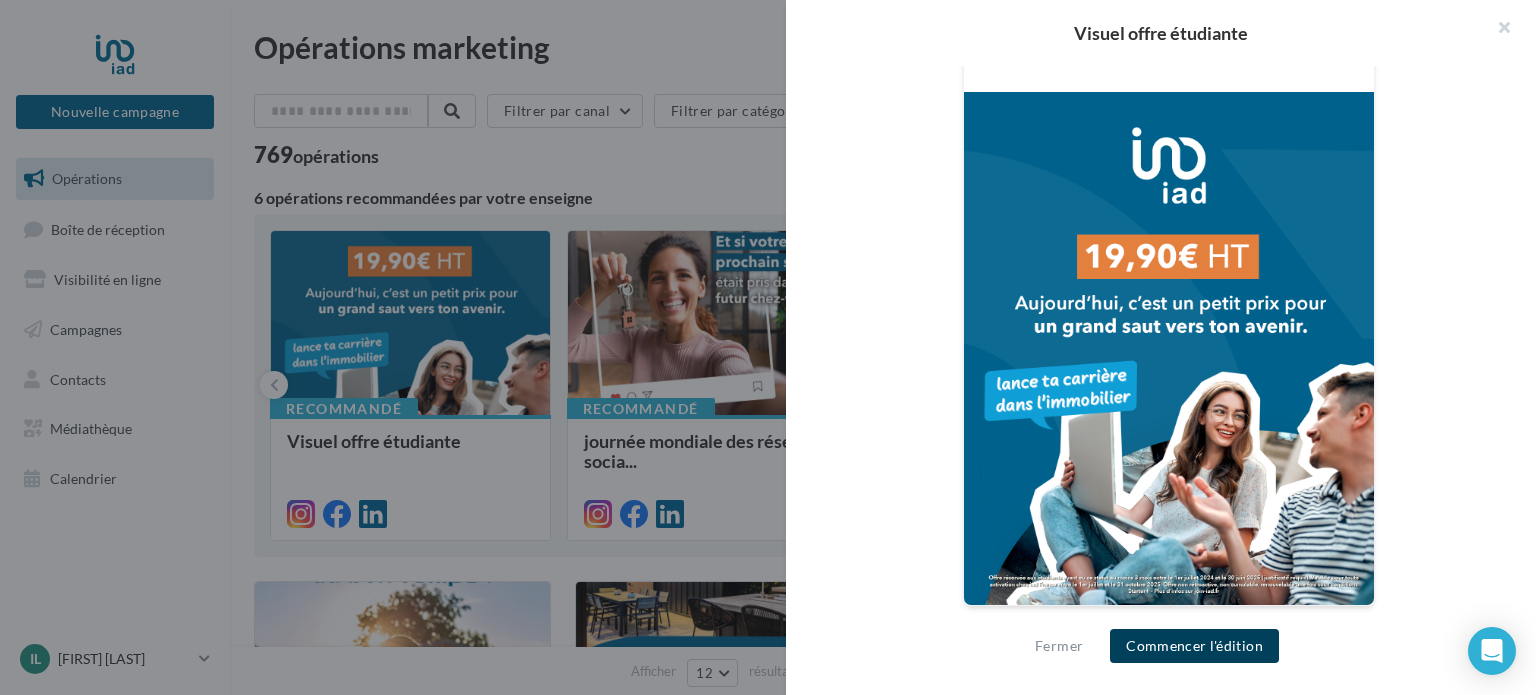 click on "Commencer l'édition" at bounding box center [1194, 646] 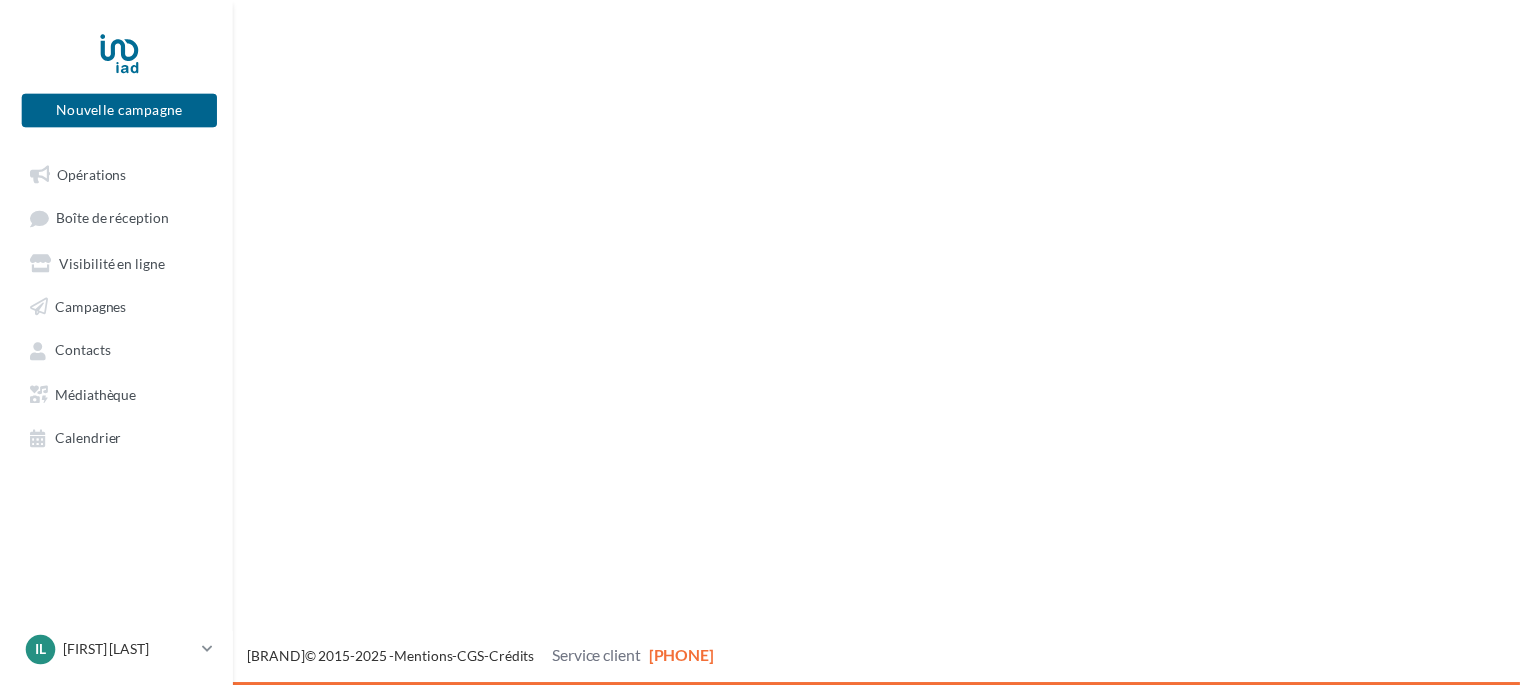 scroll, scrollTop: 0, scrollLeft: 0, axis: both 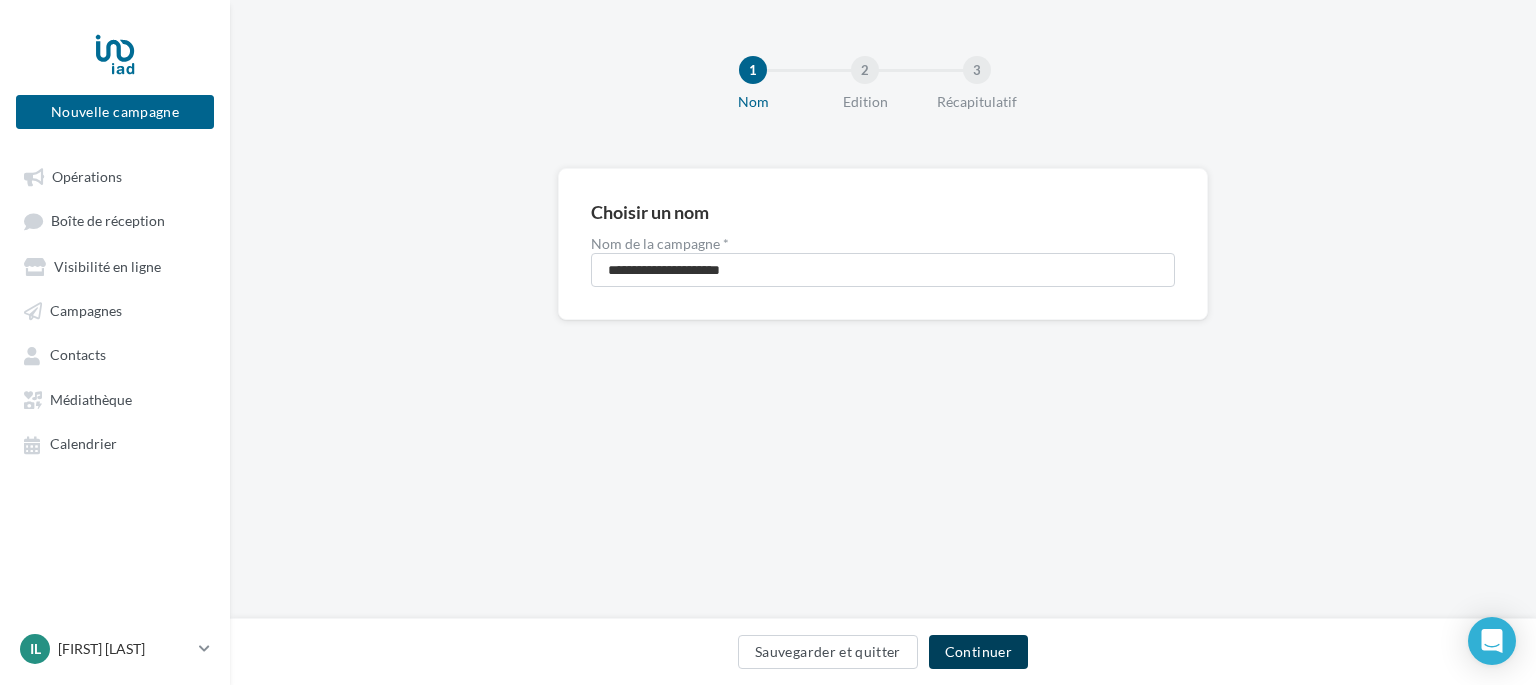 click on "Continuer" at bounding box center (978, 652) 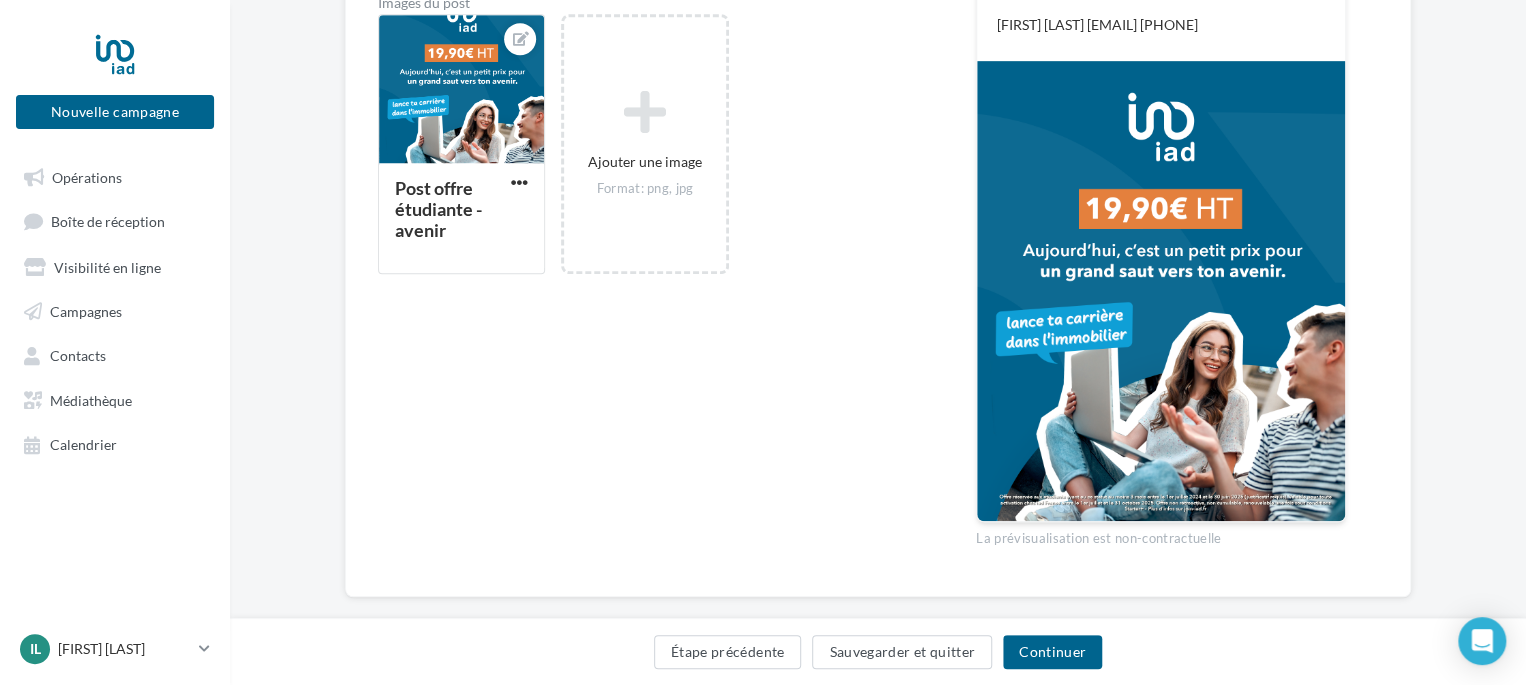 scroll, scrollTop: 605, scrollLeft: 0, axis: vertical 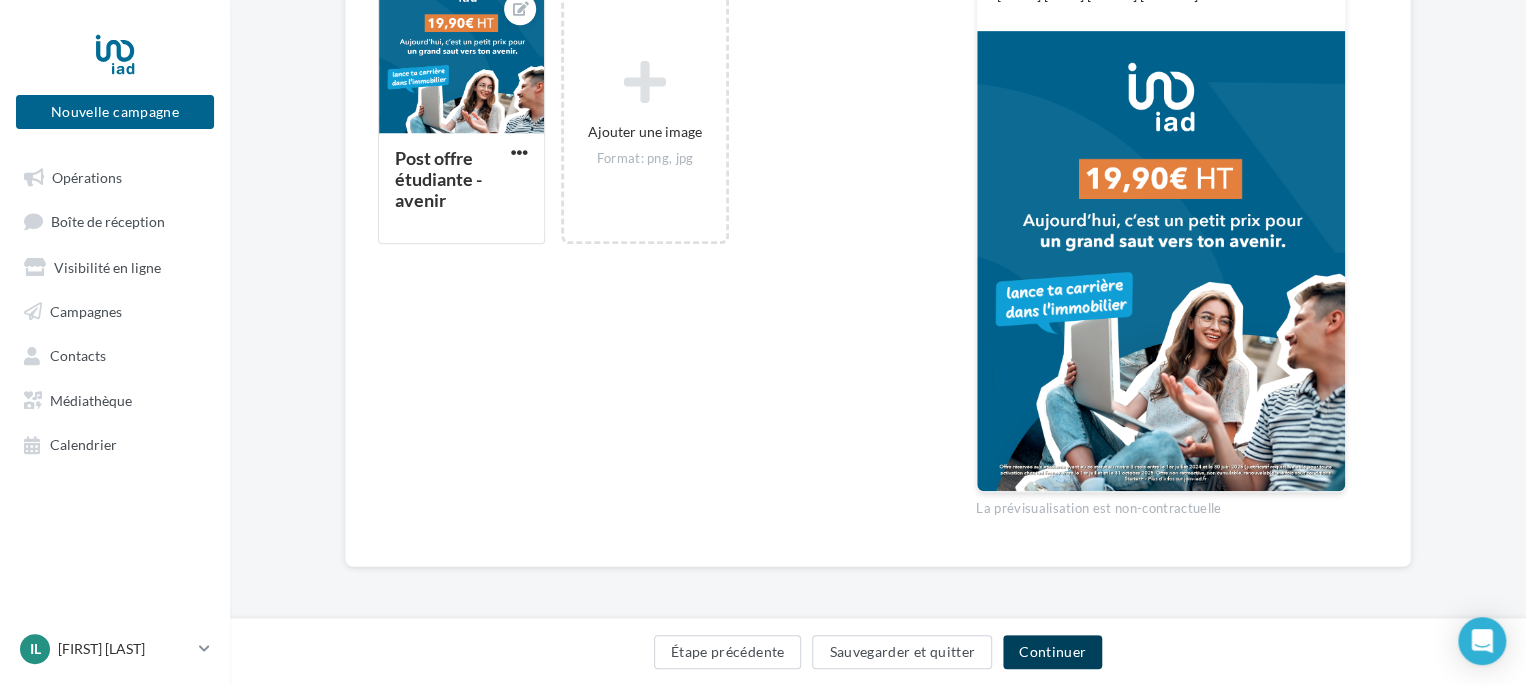 click on "Continuer" at bounding box center (1052, 652) 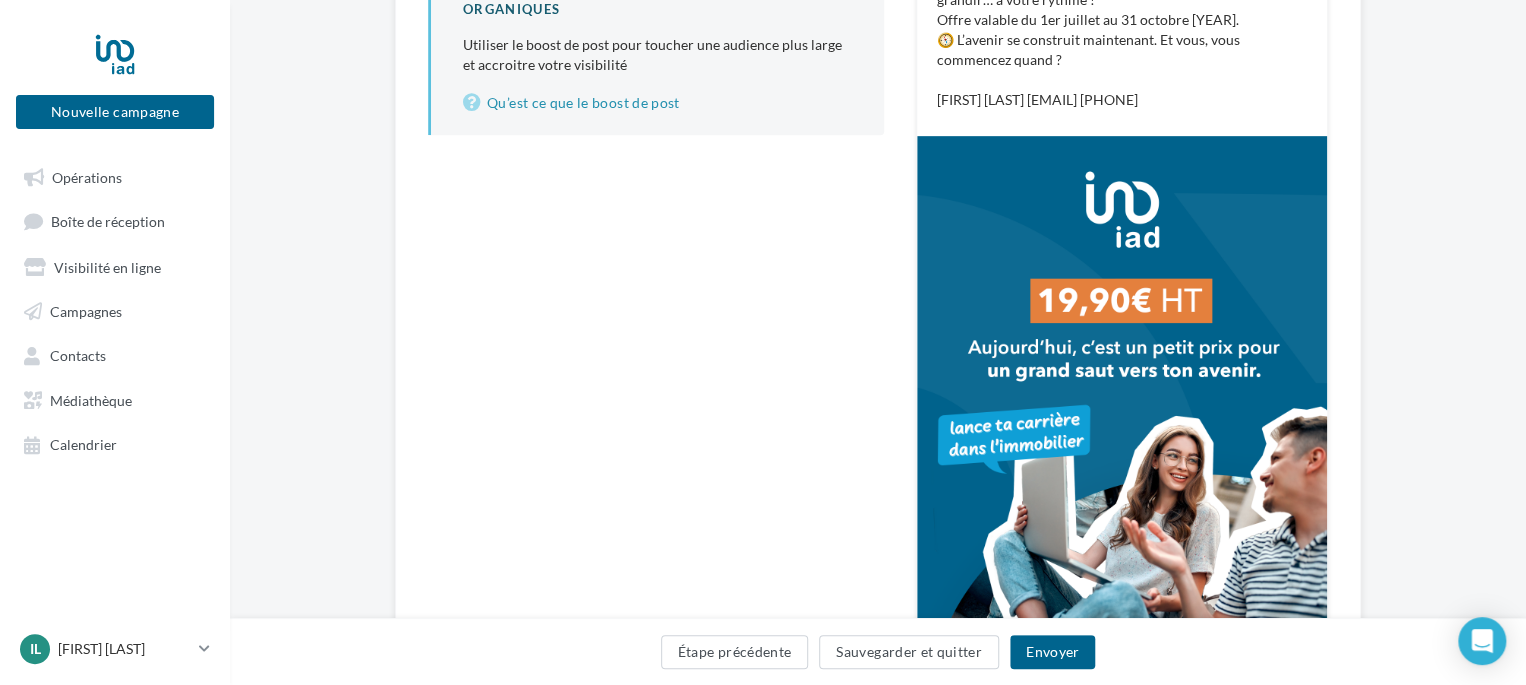 scroll, scrollTop: 636, scrollLeft: 0, axis: vertical 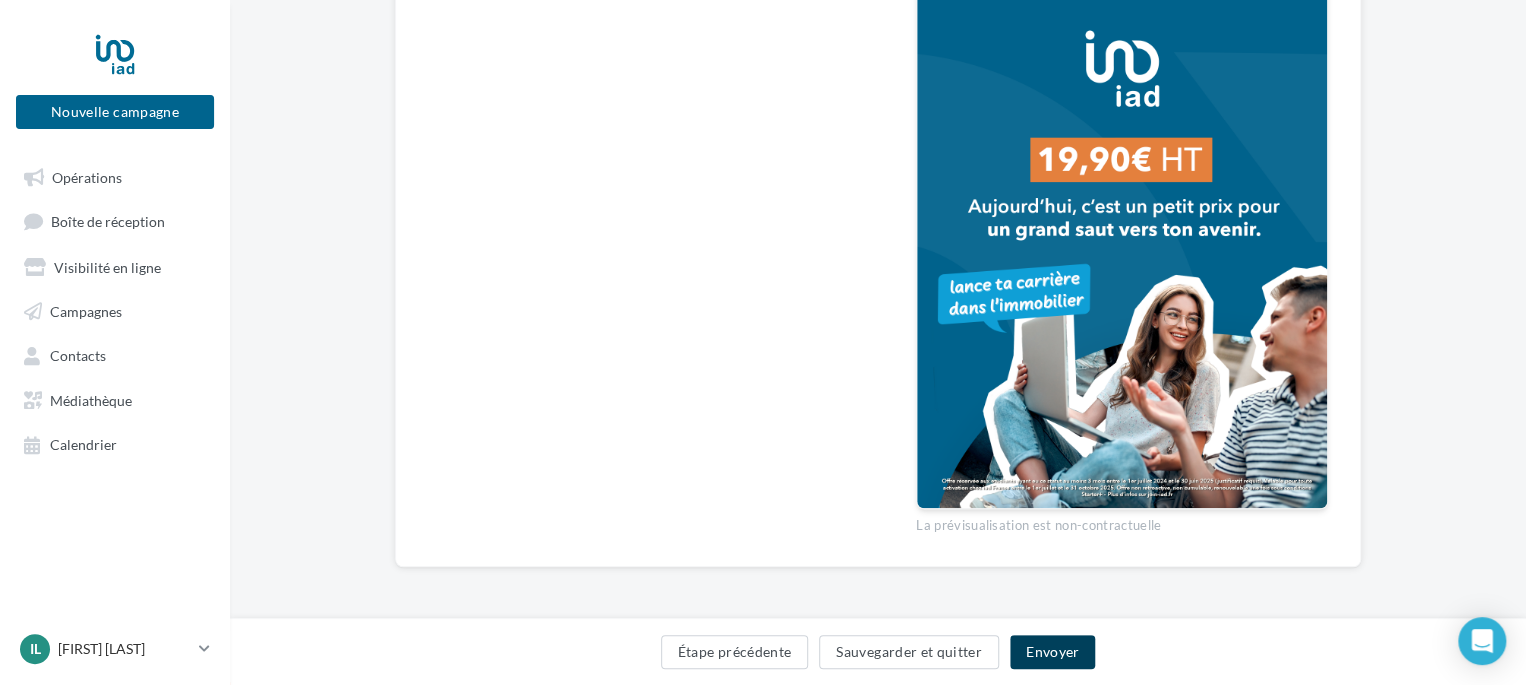 click on "Envoyer" at bounding box center [1052, 652] 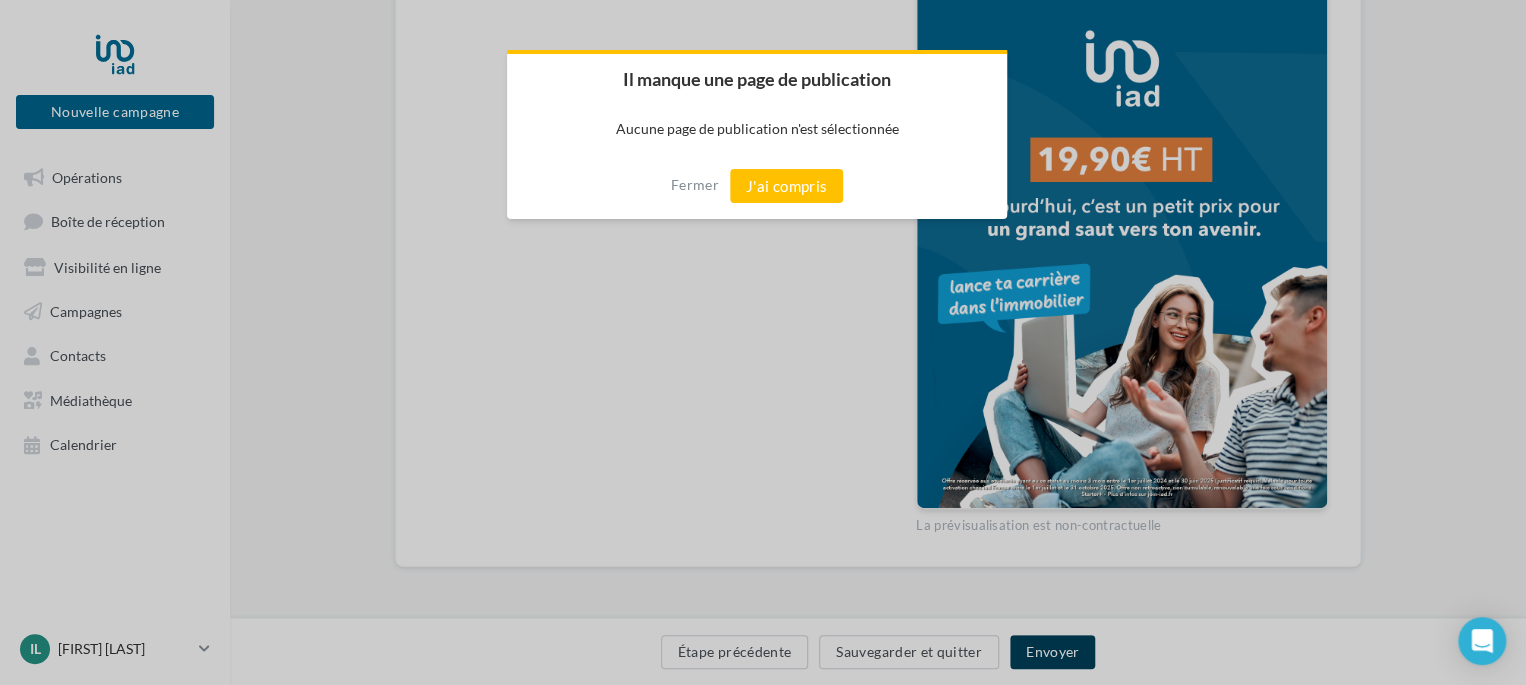 scroll, scrollTop: 625, scrollLeft: 0, axis: vertical 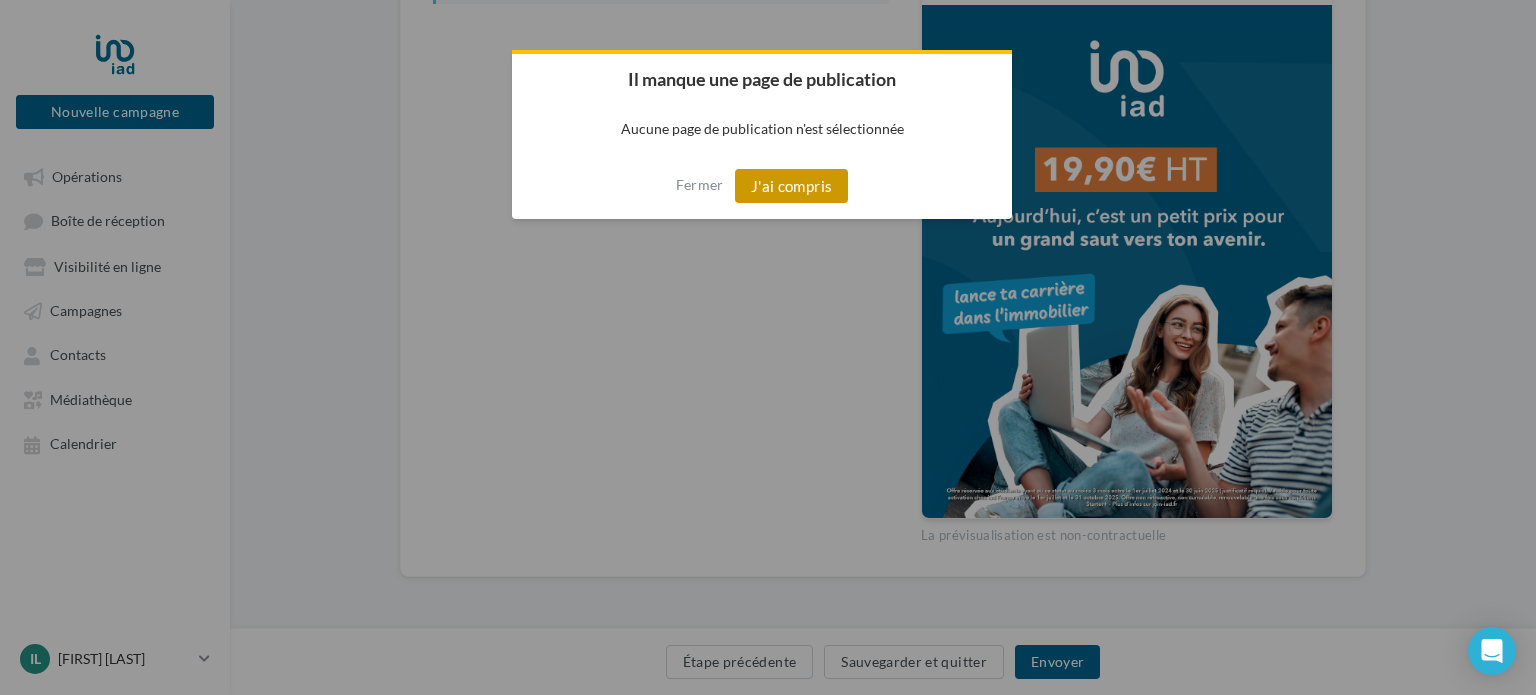 click on "J'ai compris" at bounding box center [792, 186] 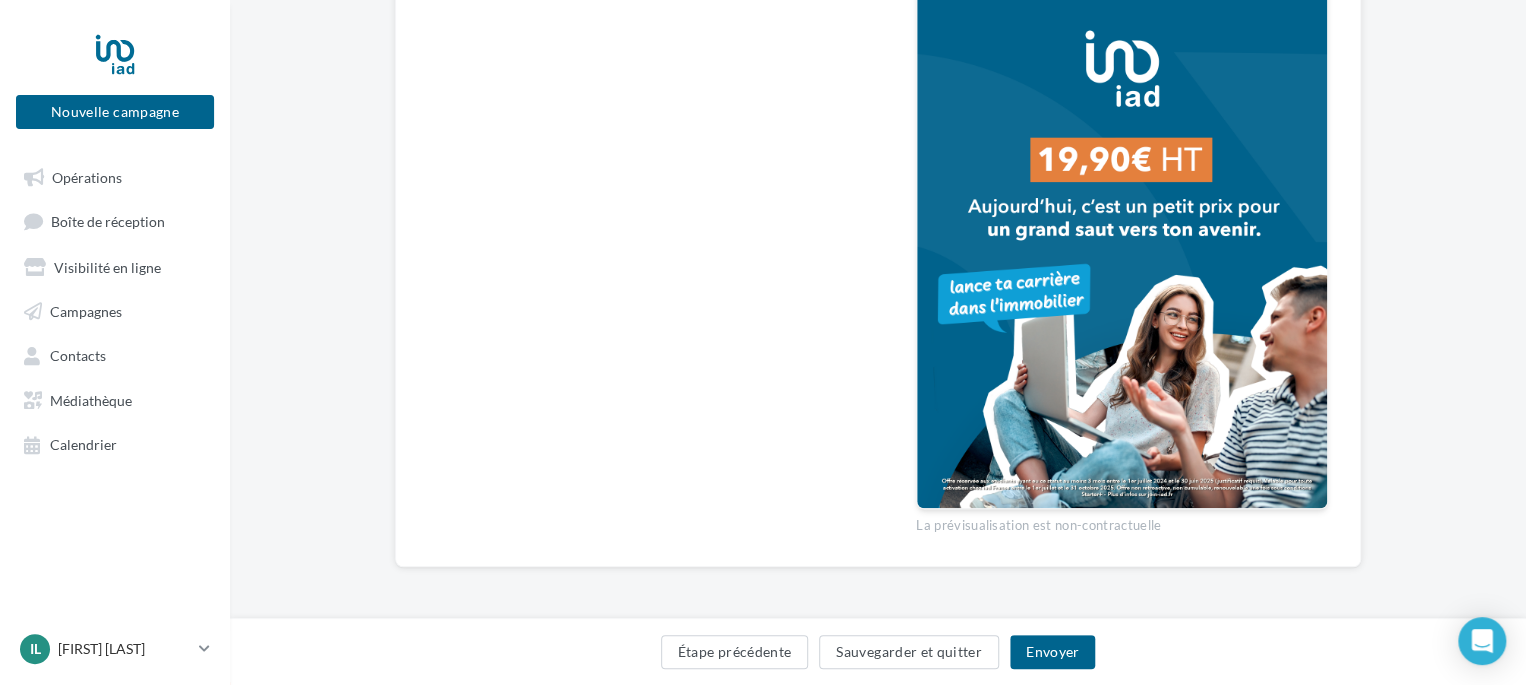 click at bounding box center (1122, 251) 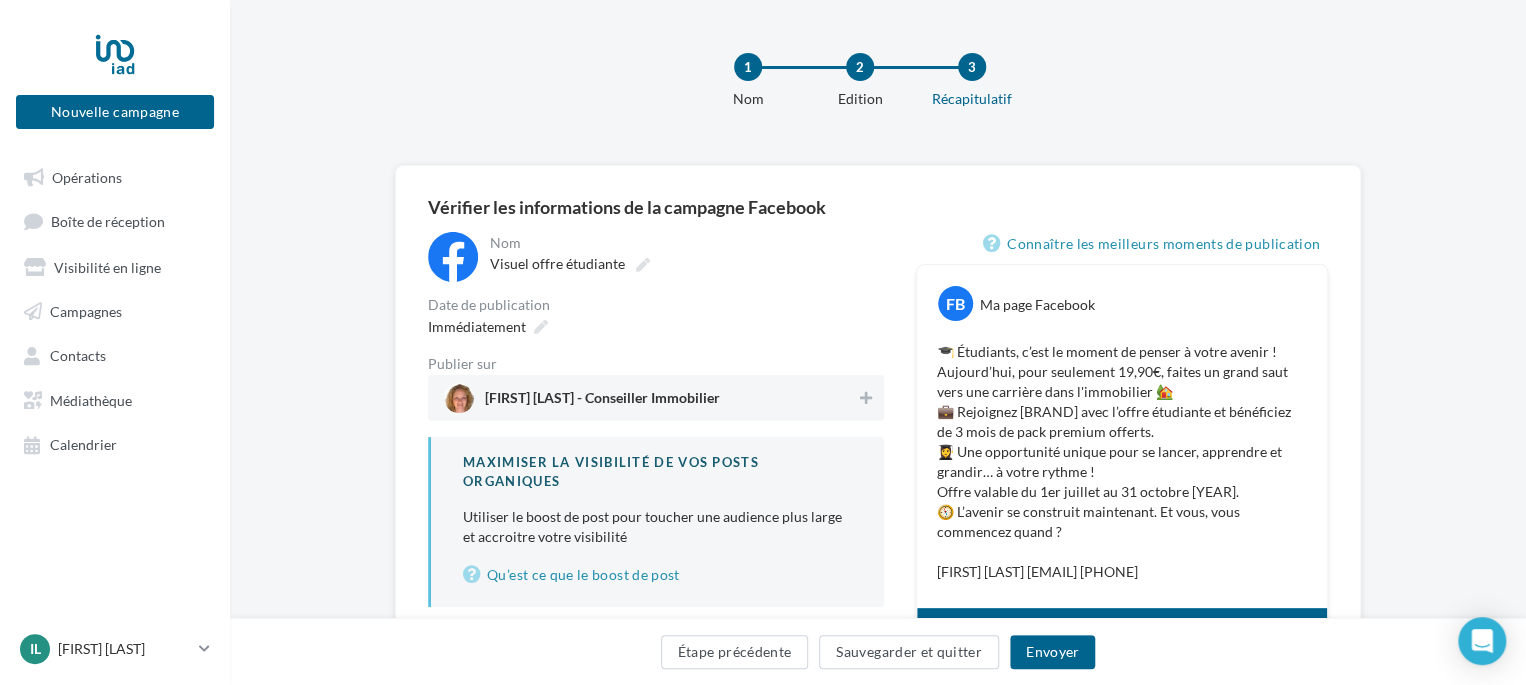 scroll, scrollTop: 0, scrollLeft: 0, axis: both 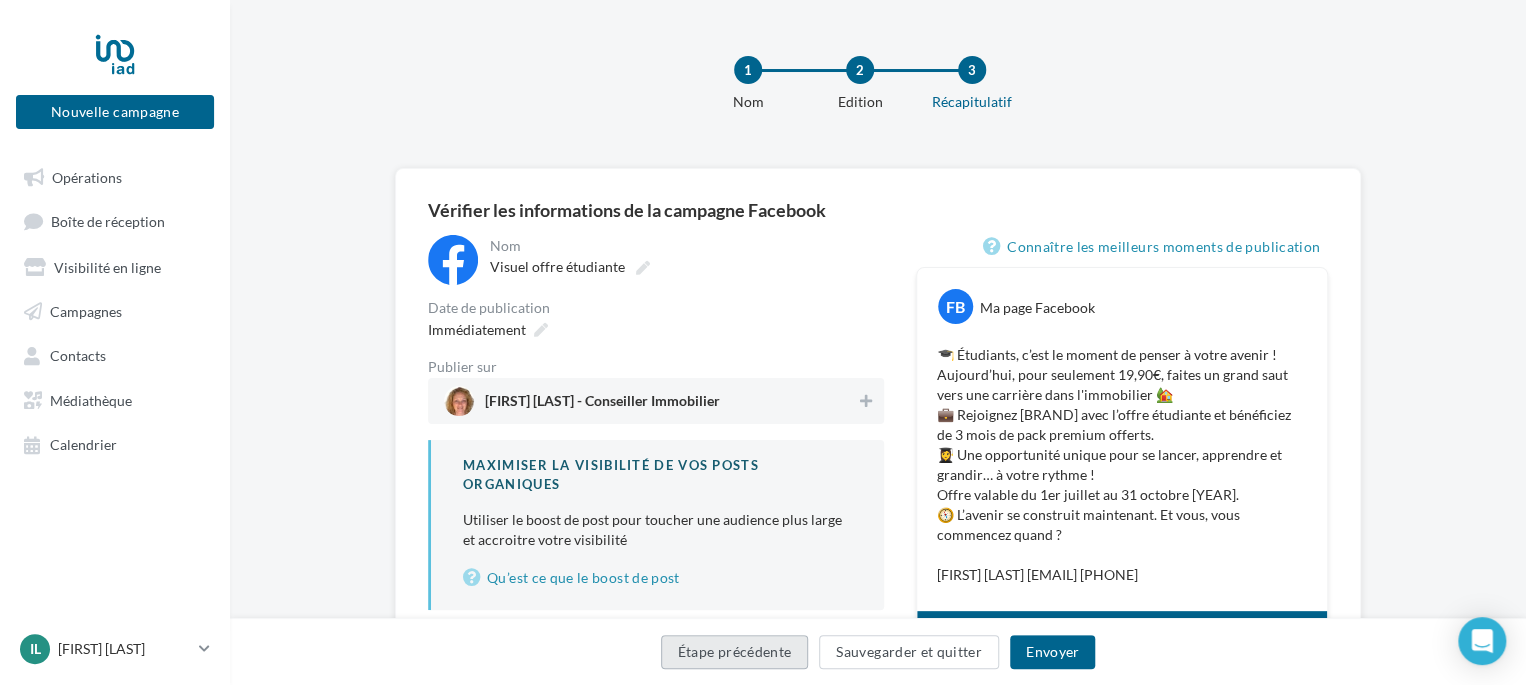 click on "Étape précédente" at bounding box center [735, 652] 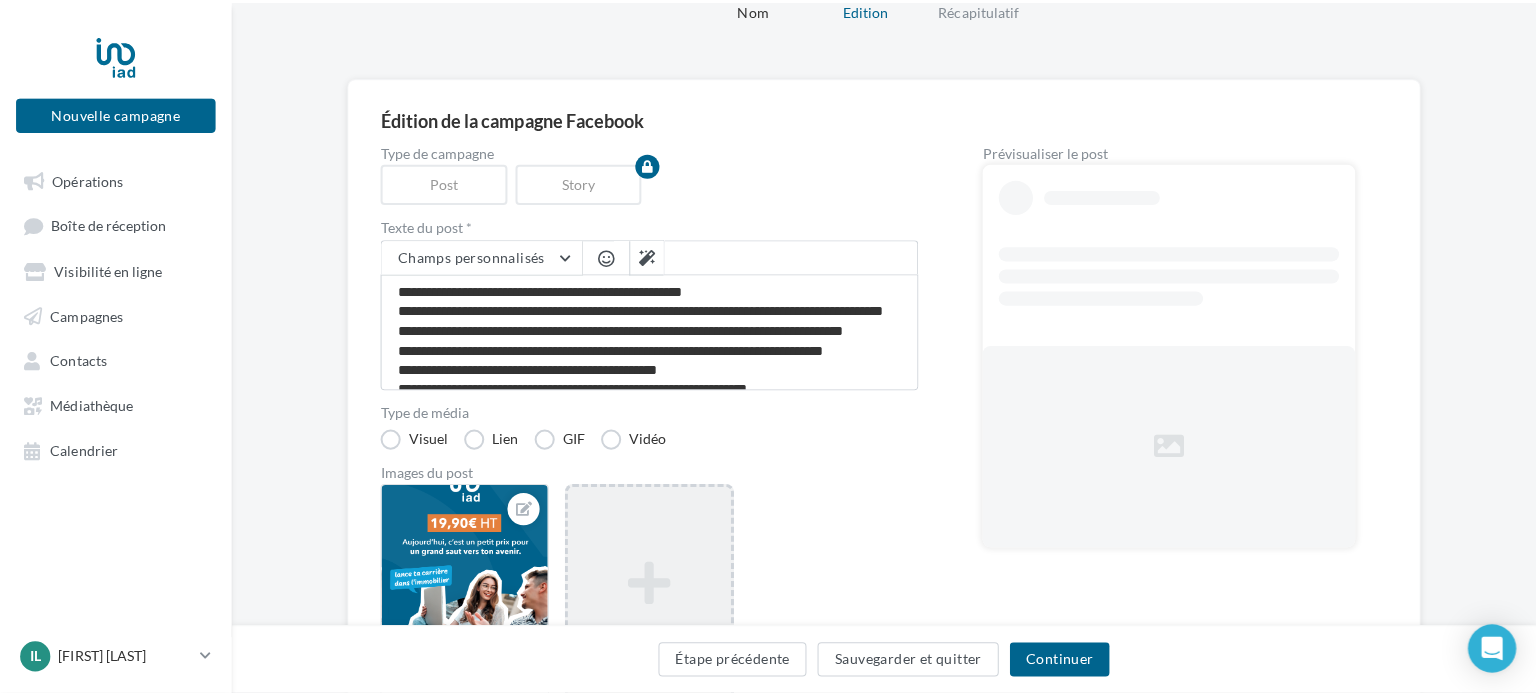 scroll, scrollTop: 200, scrollLeft: 0, axis: vertical 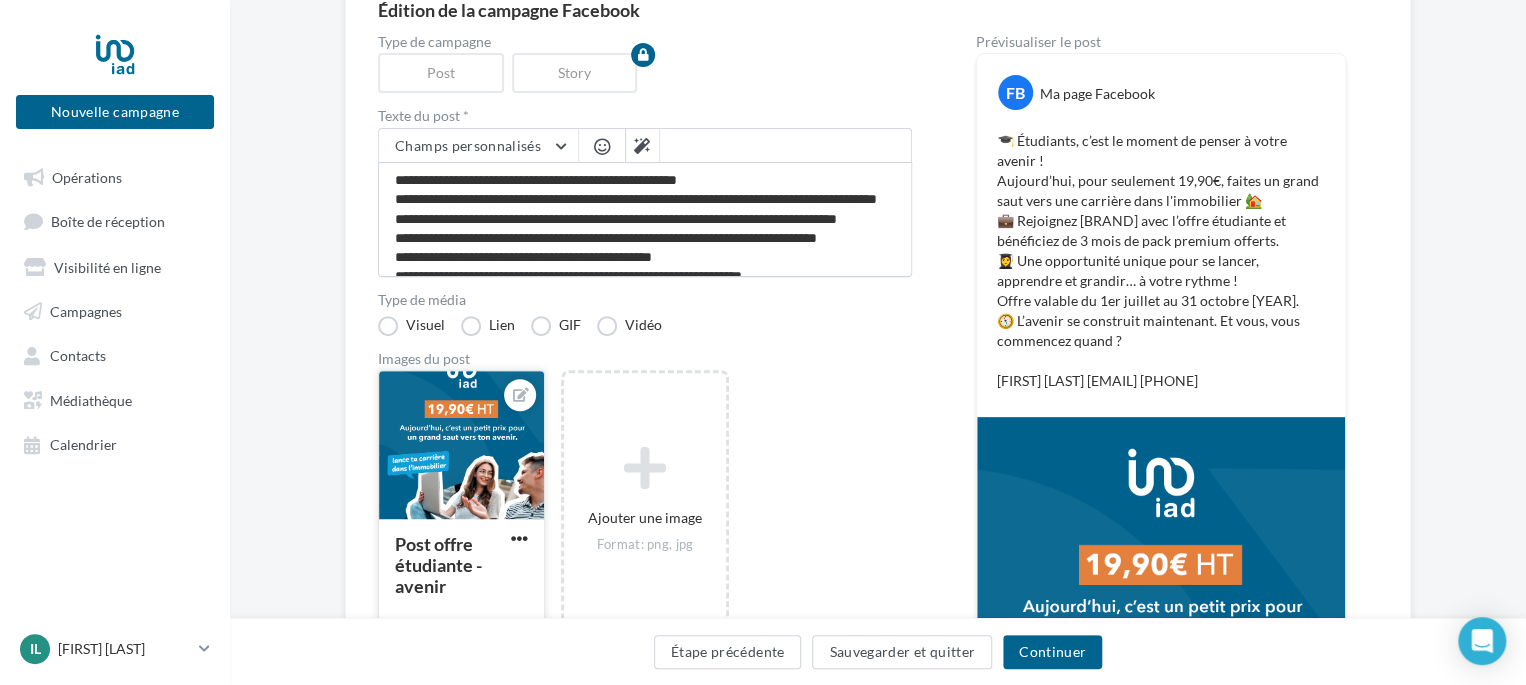 click at bounding box center (461, 446) 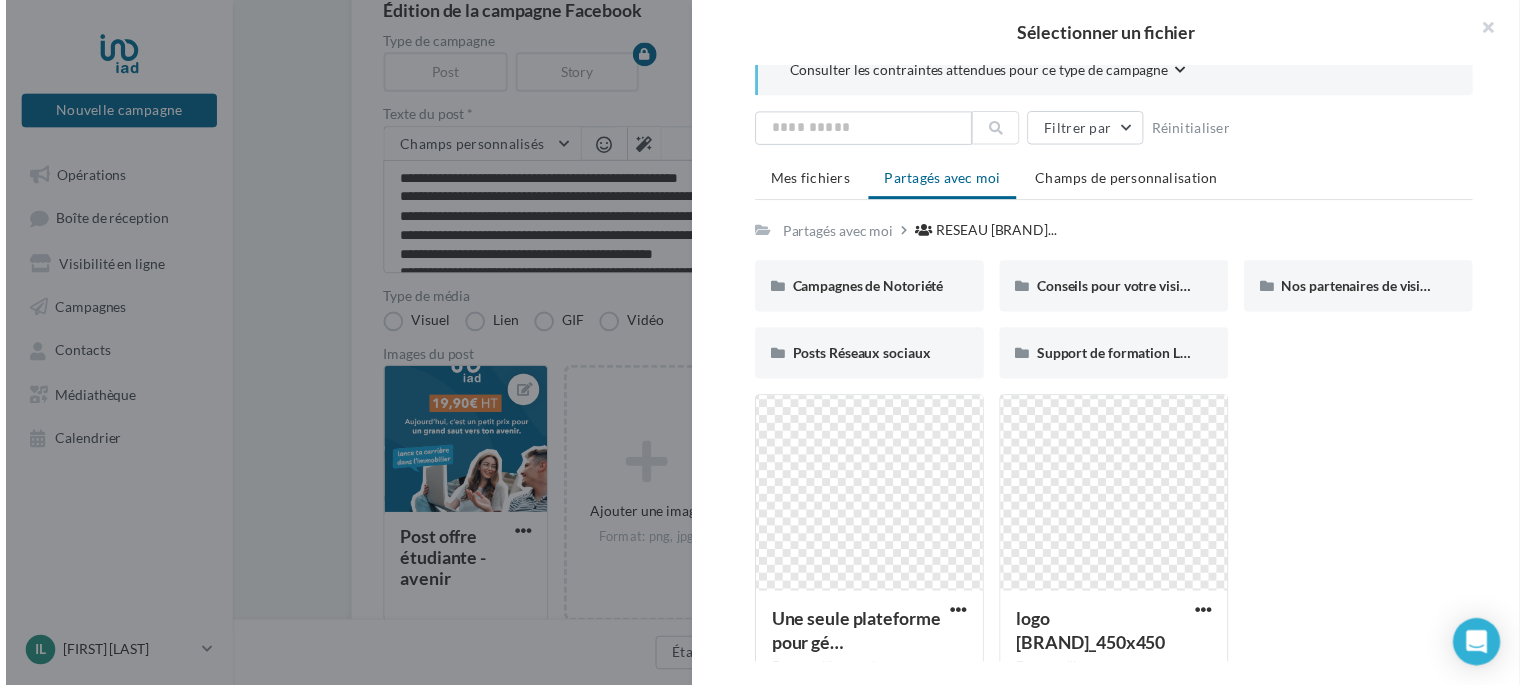 scroll, scrollTop: 0, scrollLeft: 0, axis: both 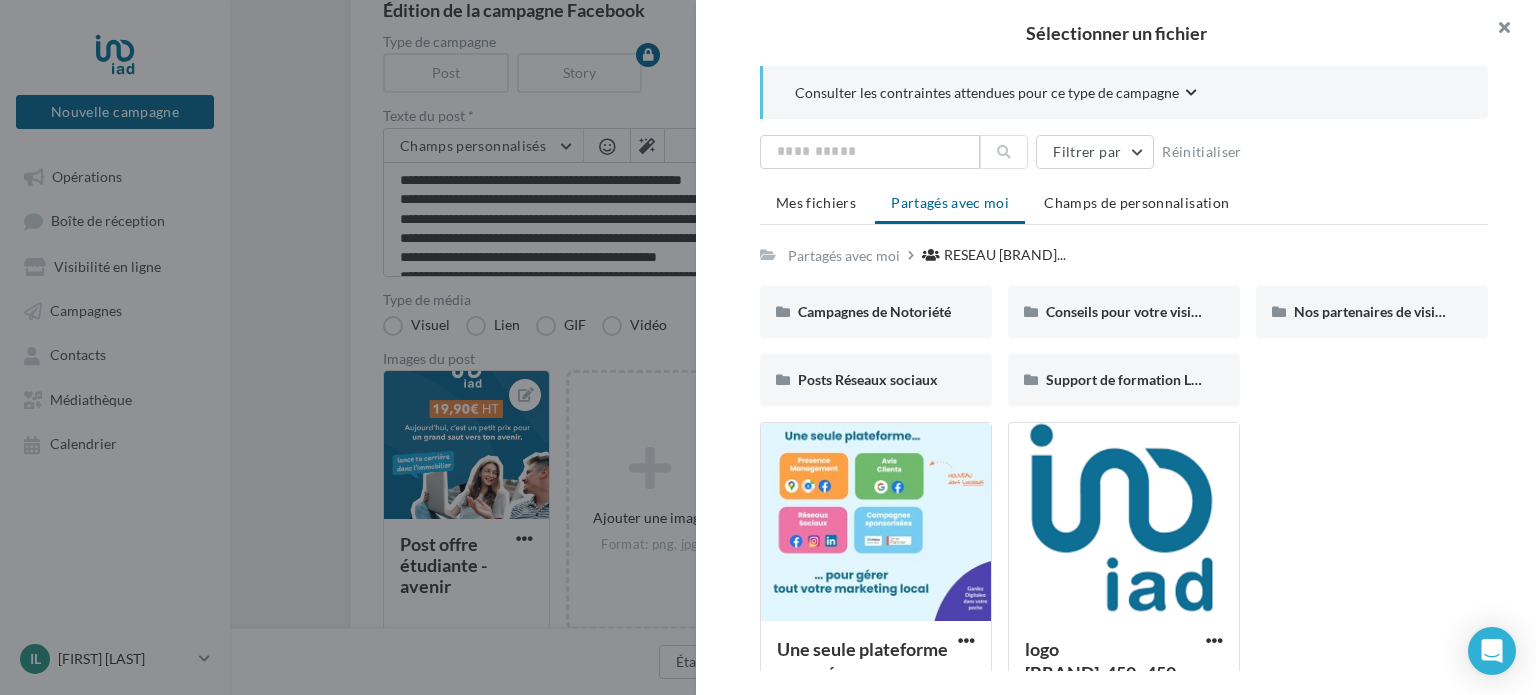 click at bounding box center [1496, 30] 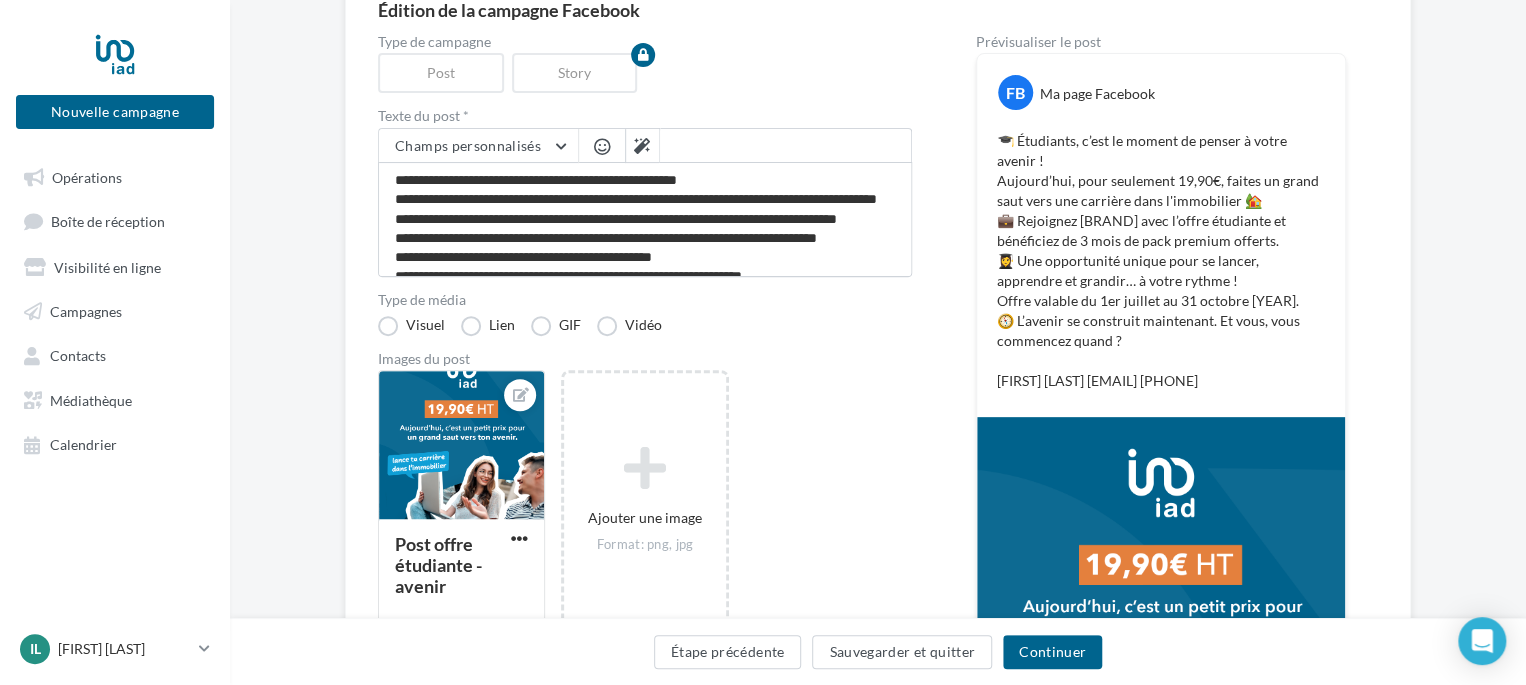 click at bounding box center (1161, 647) 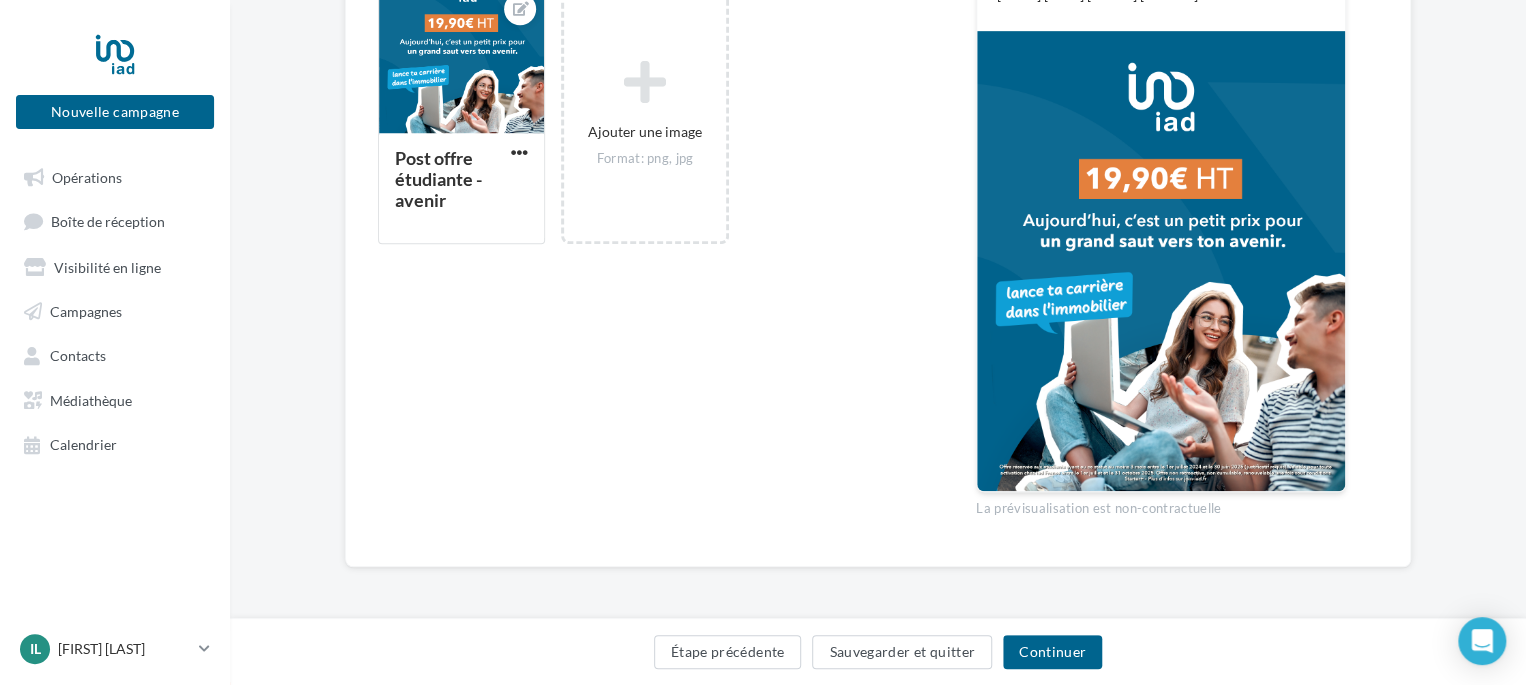 scroll, scrollTop: 605, scrollLeft: 0, axis: vertical 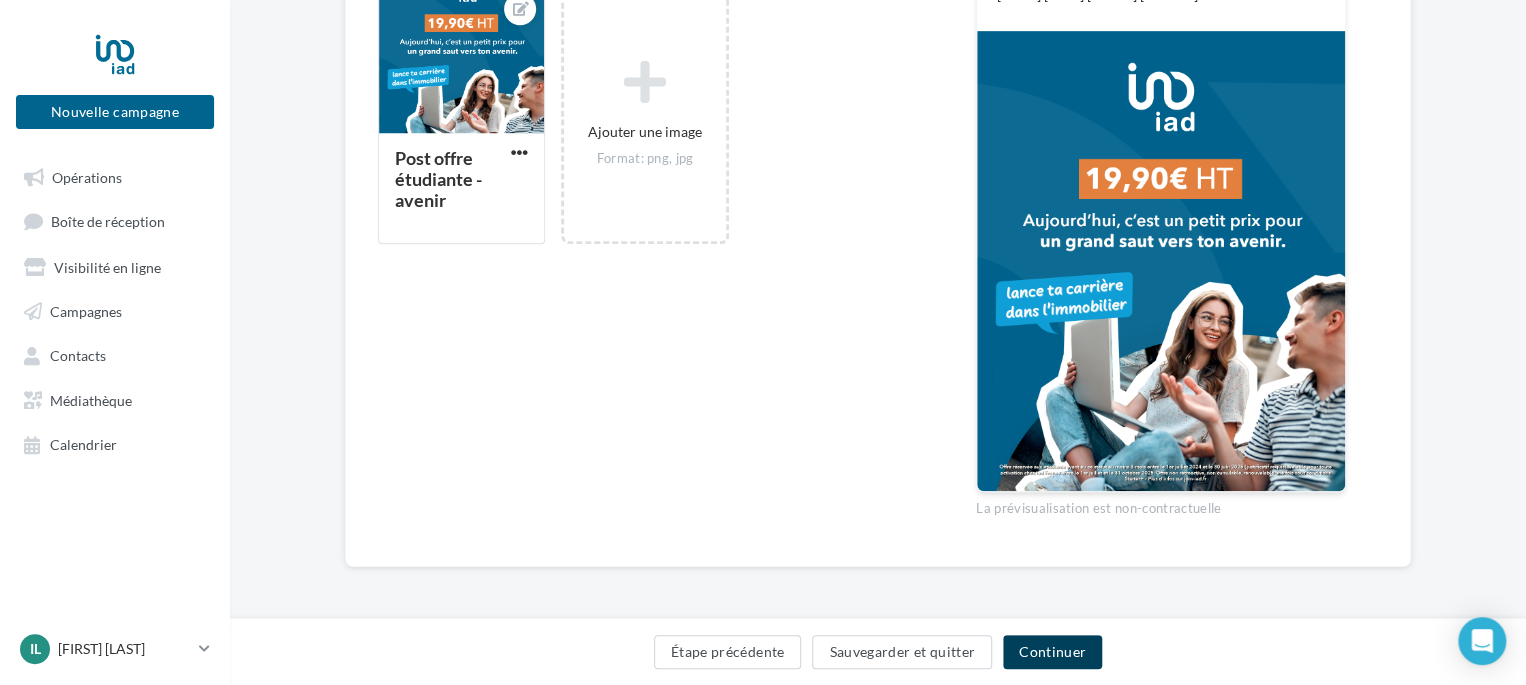 click on "Continuer" at bounding box center [1052, 652] 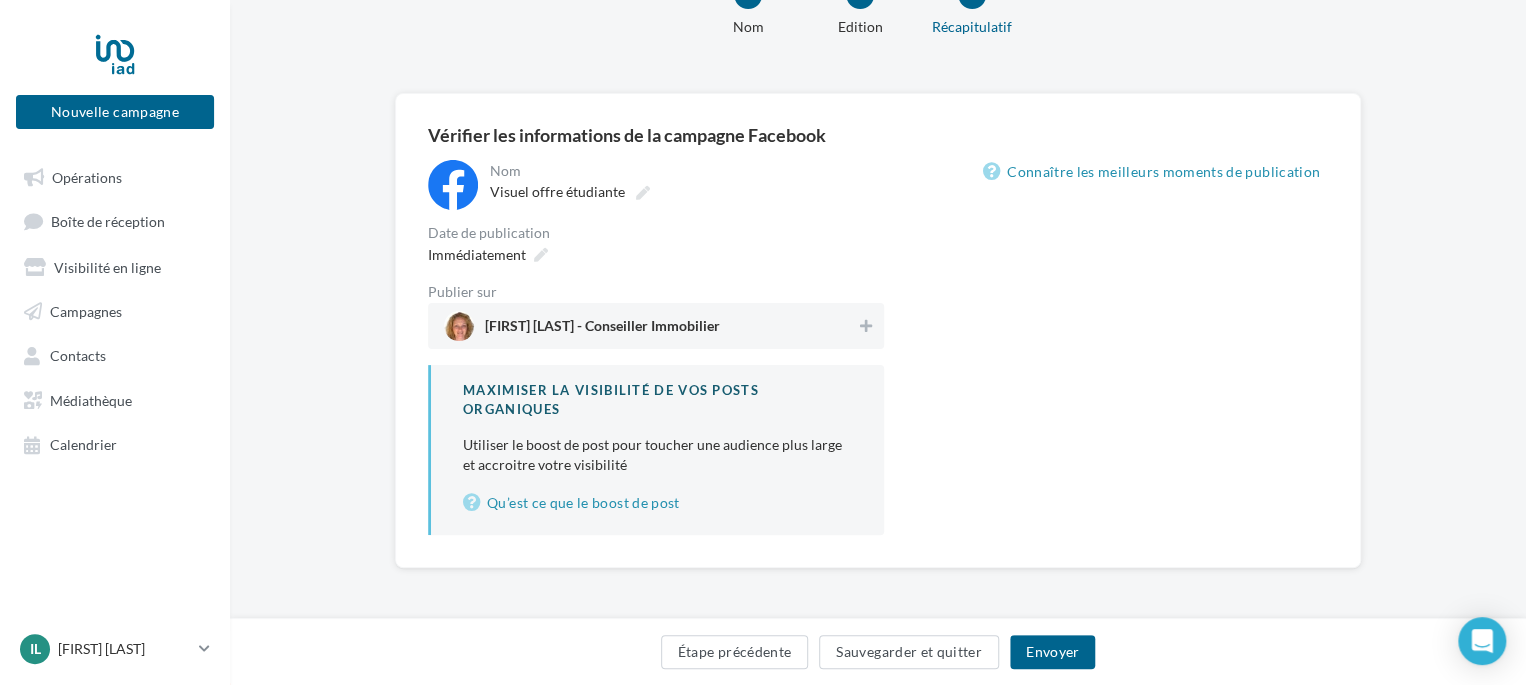 scroll, scrollTop: 128, scrollLeft: 0, axis: vertical 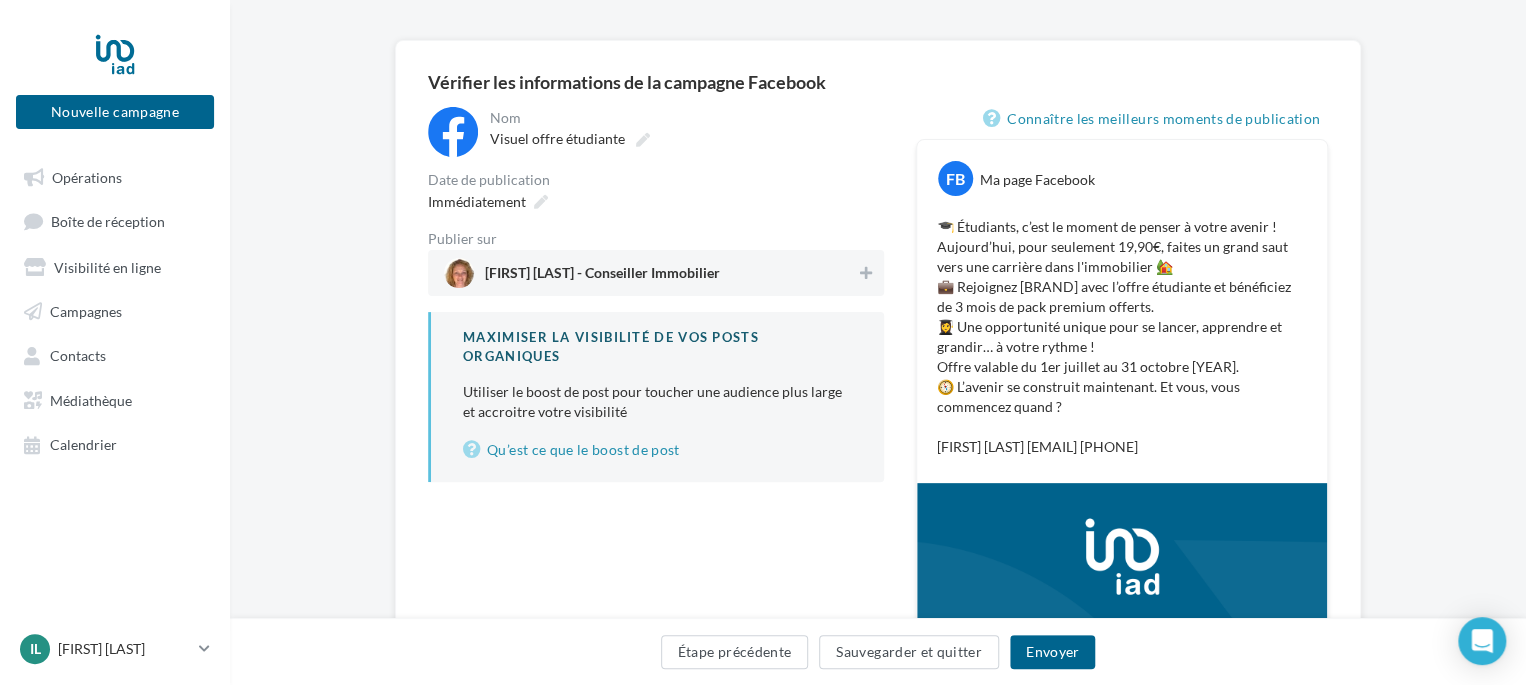 click on "🎓 Étudiants, c’est le moment de penser à votre avenir ! Aujourd’hui, pour seulement 19,90€, faites un grand saut vers une carrière dans l'immobilier 🏡 💼 Rejoignez [BRAND] avec l’offre étudiante et bénéficiez de 3 mois de pack premium offerts. 👩‍🎓 Une opportunité unique pour se lancer, apprendre et grandir… à votre rythme ! 👉 Offre valable du 1er juillet au 31 octobre [YEAR]. 🧭 L’avenir se construit maintenant. Et vous, vous commencez quand ? [FIRST] [LAST] [EMAIL] [PHONE]" at bounding box center (1122, 337) 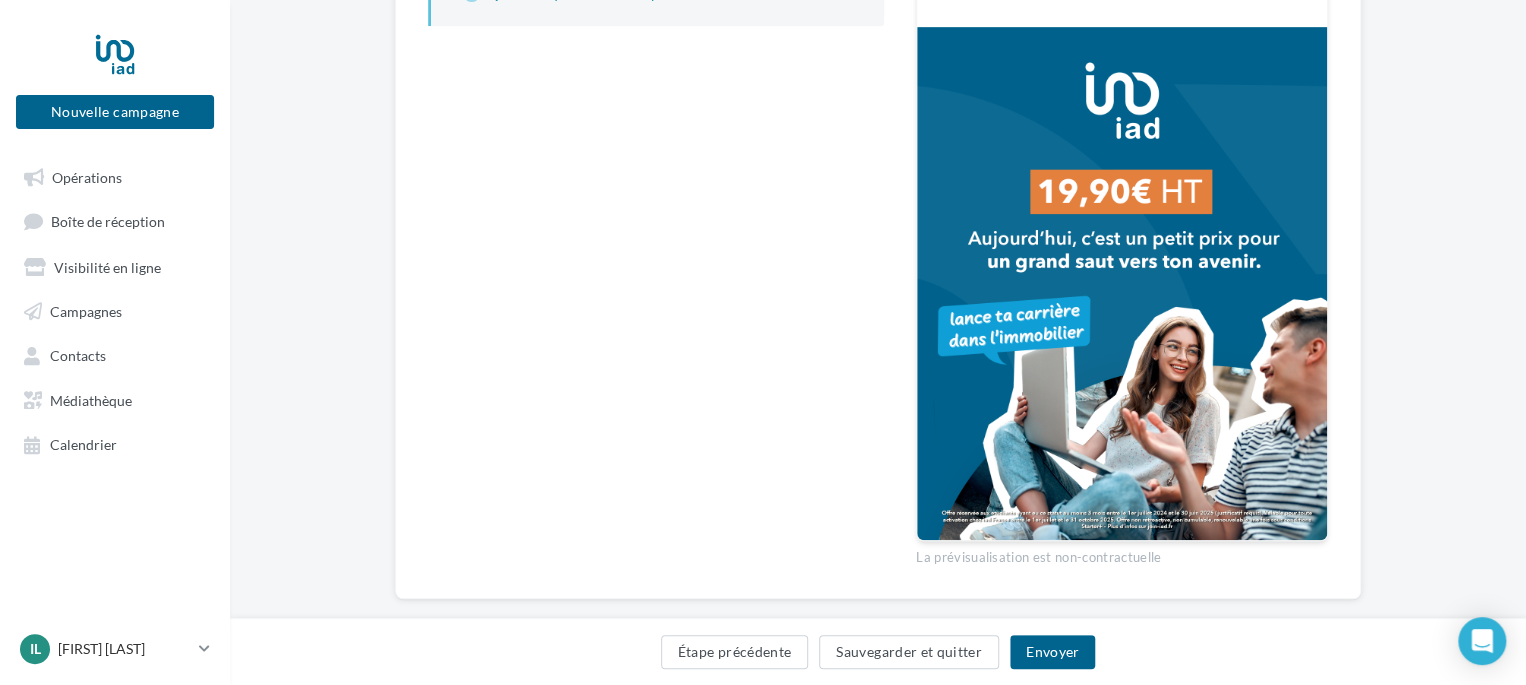 scroll, scrollTop: 636, scrollLeft: 0, axis: vertical 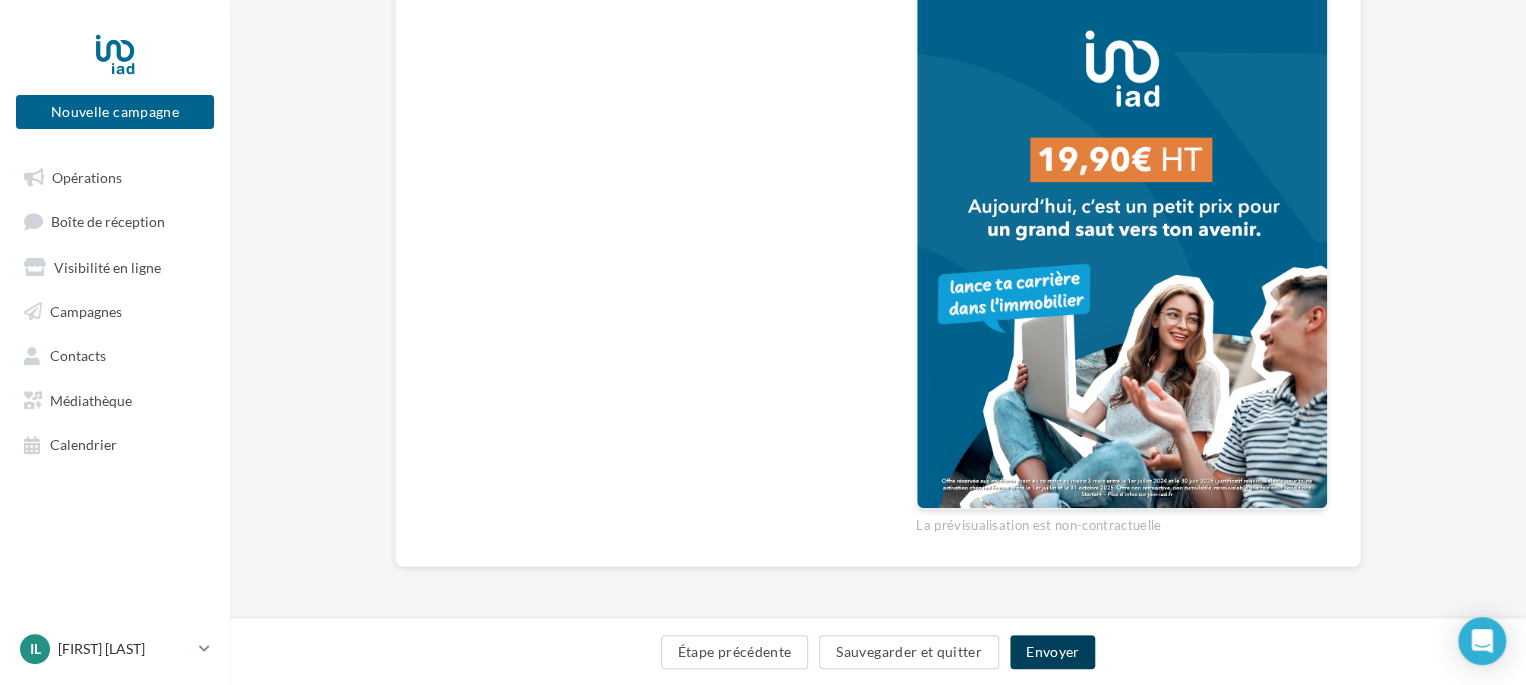 click on "Envoyer" at bounding box center [1052, 652] 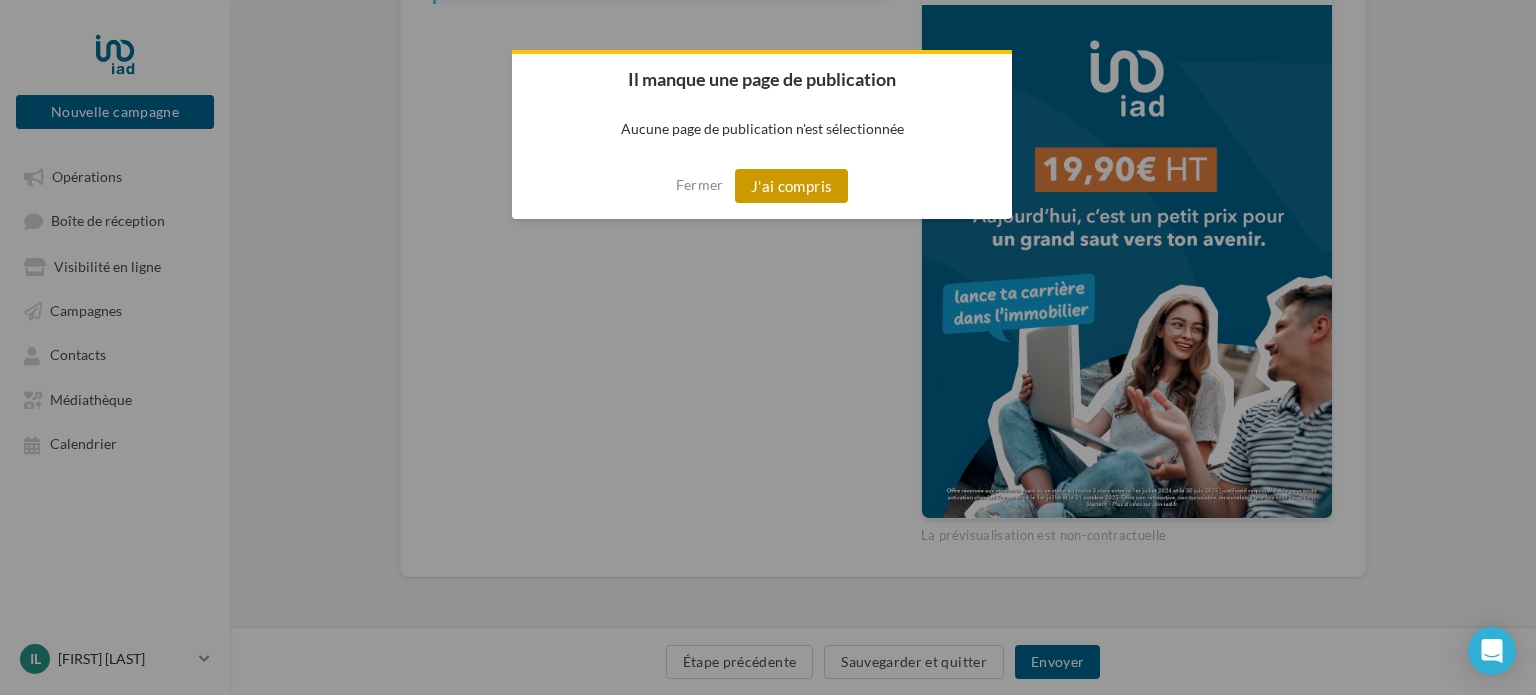 click on "J'ai compris" at bounding box center [792, 186] 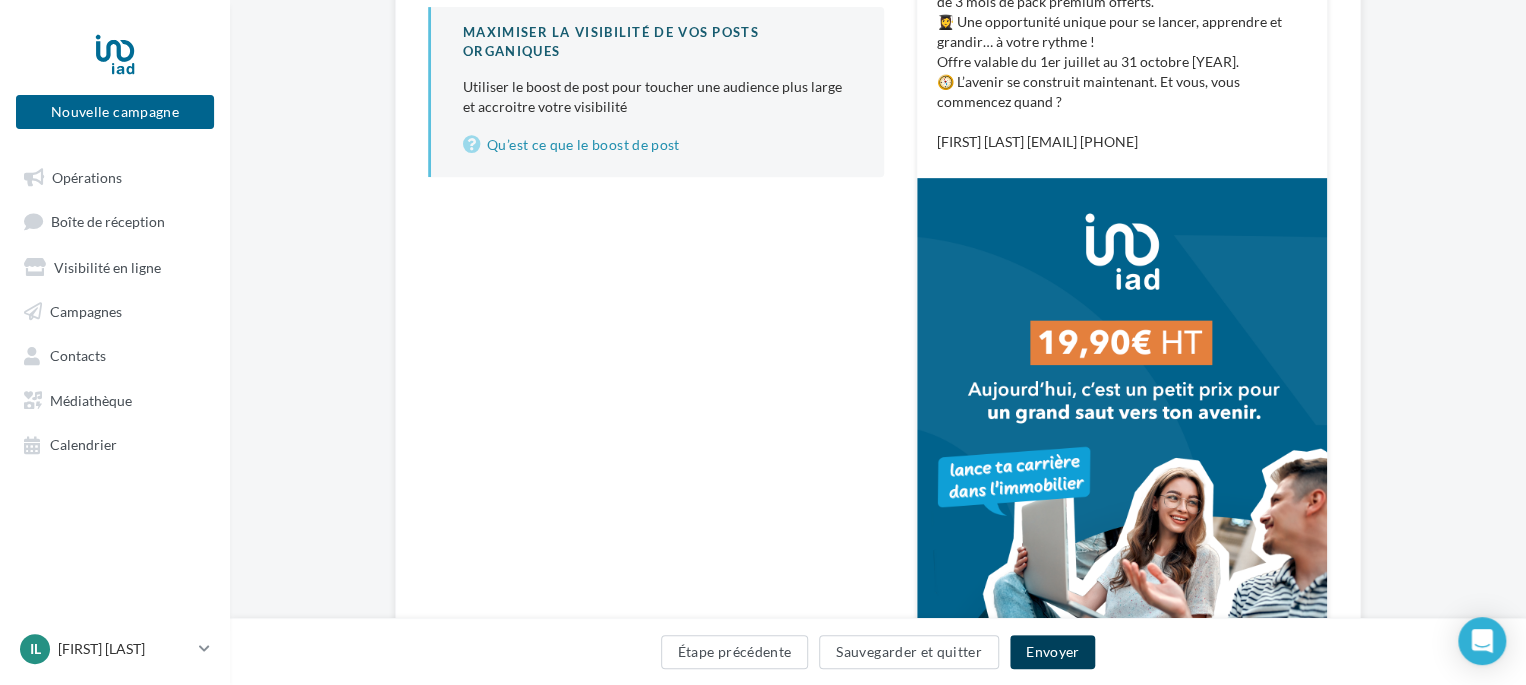 scroll, scrollTop: 636, scrollLeft: 0, axis: vertical 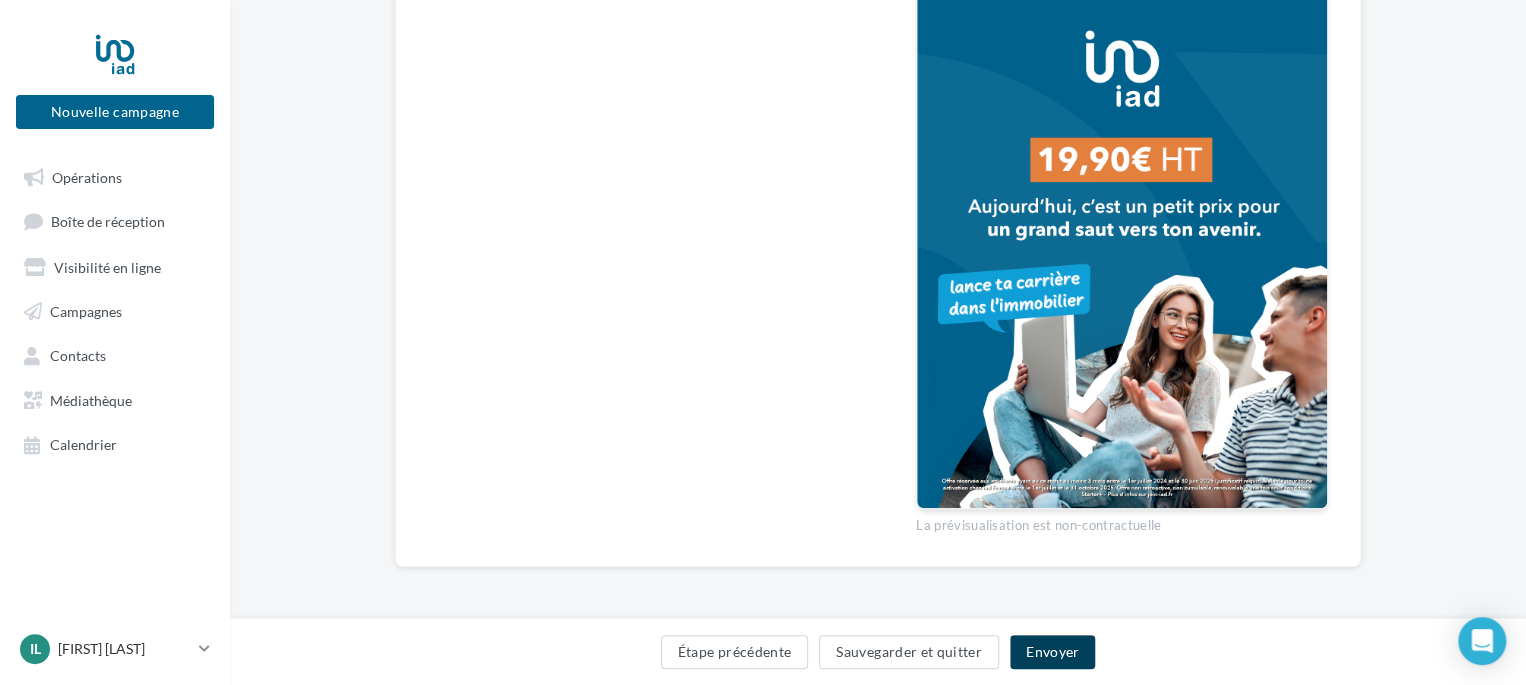 click on "Envoyer" at bounding box center [1052, 652] 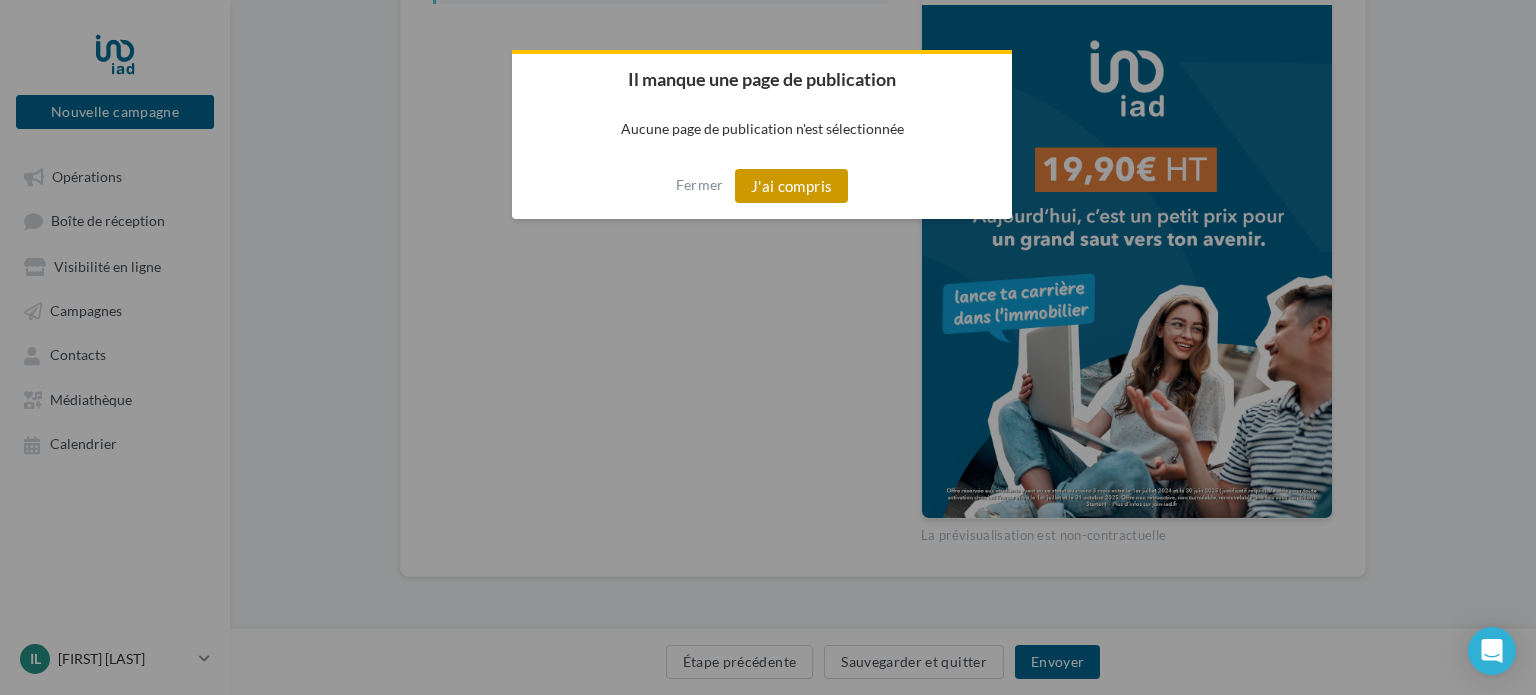 drag, startPoint x: 770, startPoint y: 174, endPoint x: 744, endPoint y: 165, distance: 27.513634 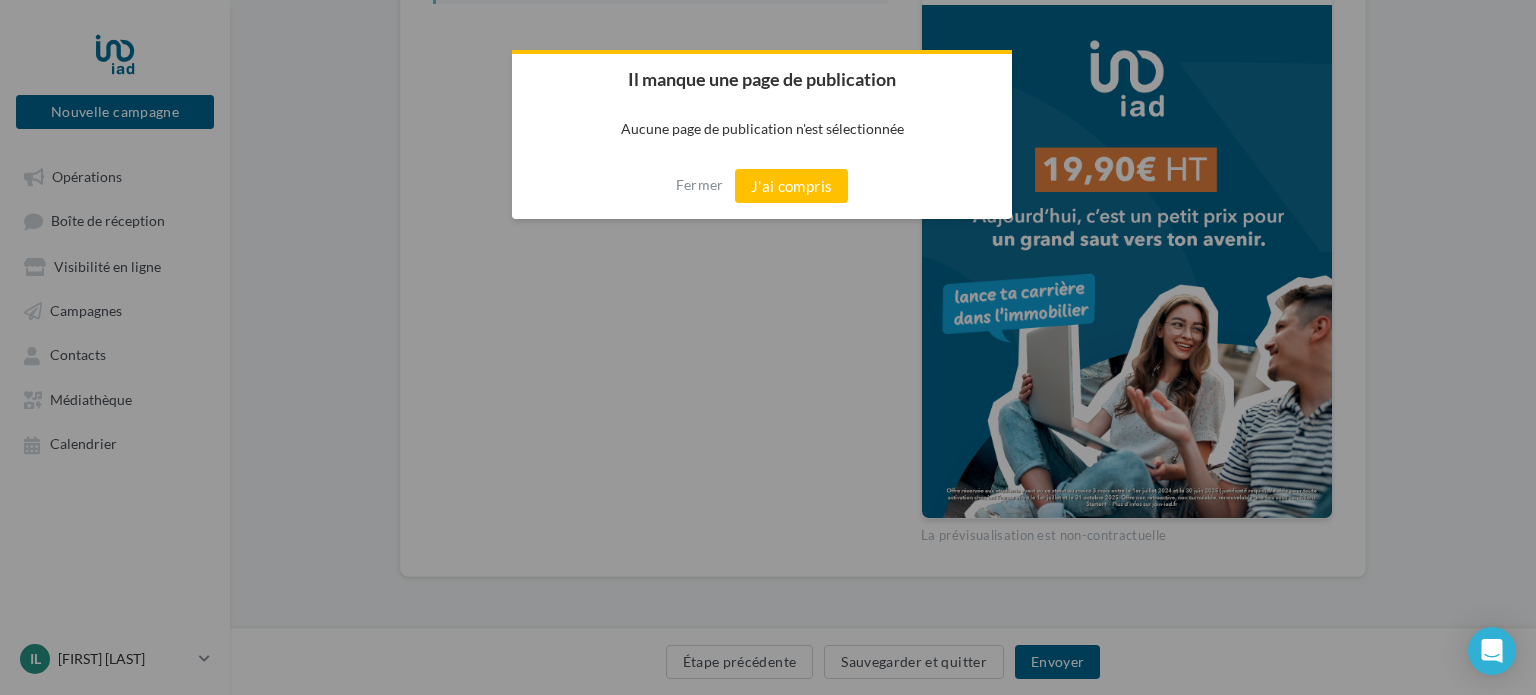 click on "J'ai compris" at bounding box center [792, 186] 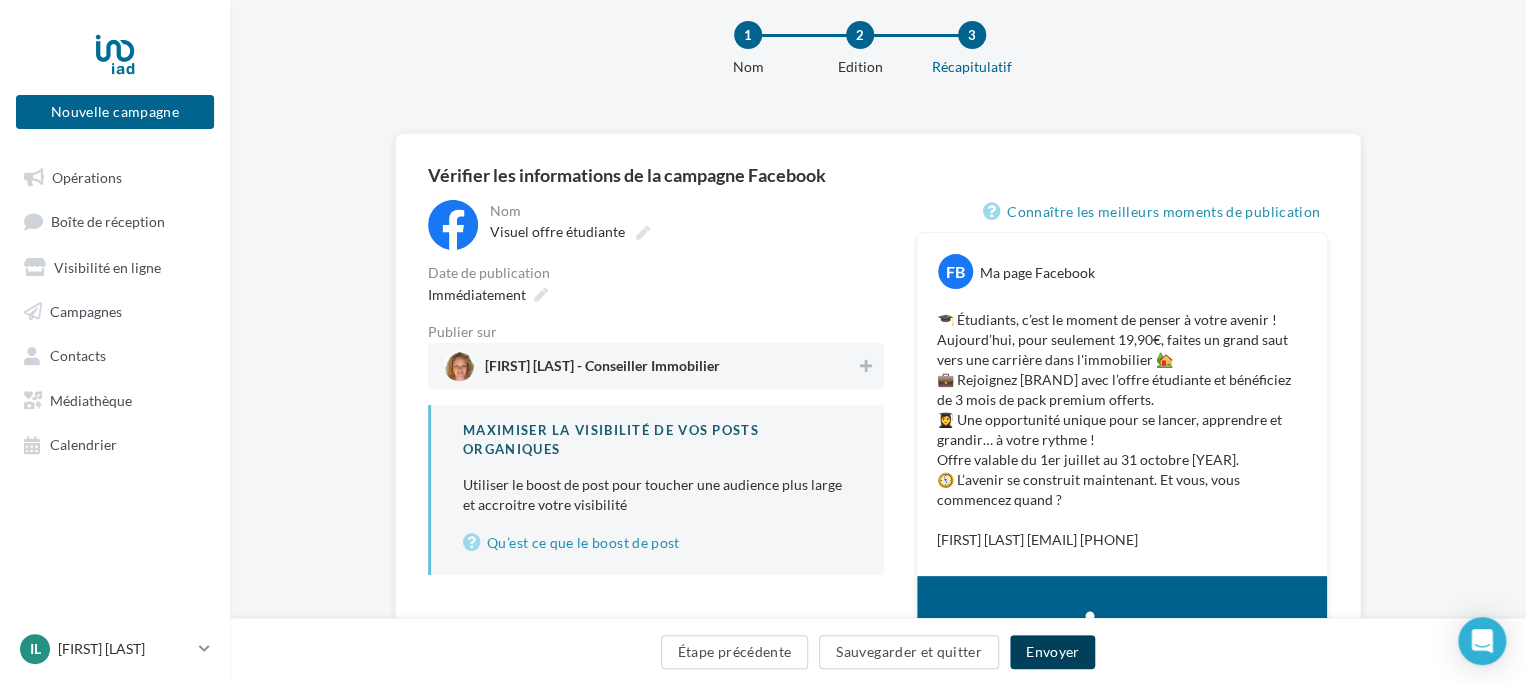 scroll, scrollTop: 25, scrollLeft: 0, axis: vertical 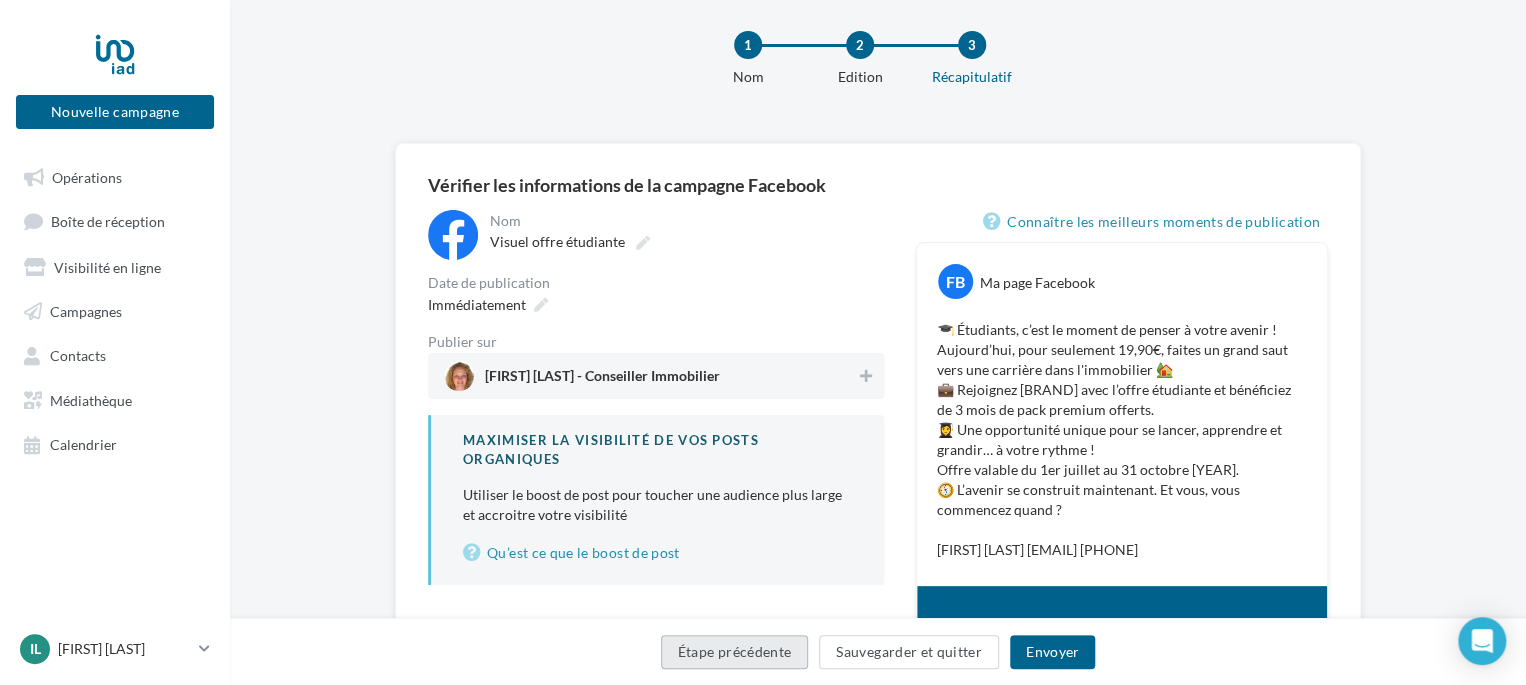 click on "Étape précédente" at bounding box center [735, 652] 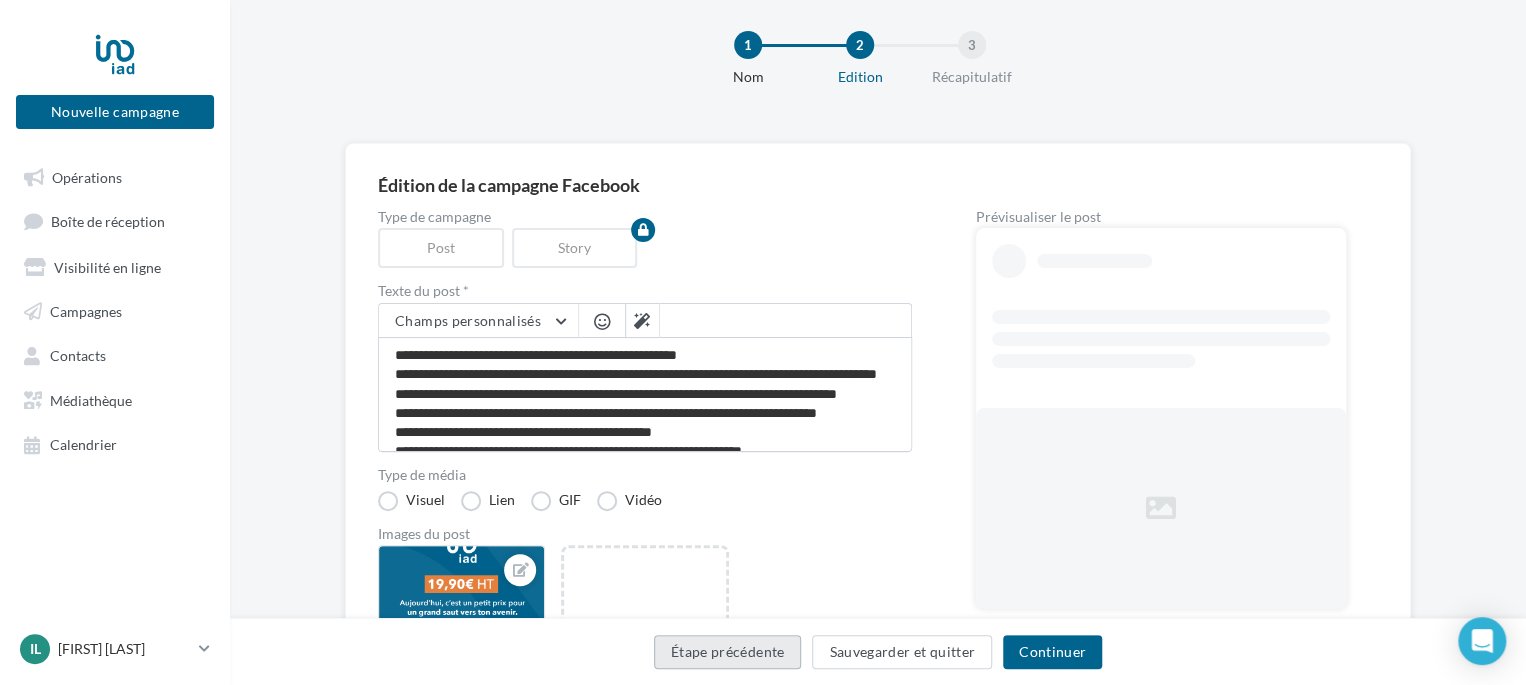 click on "Étape précédente" at bounding box center [728, 652] 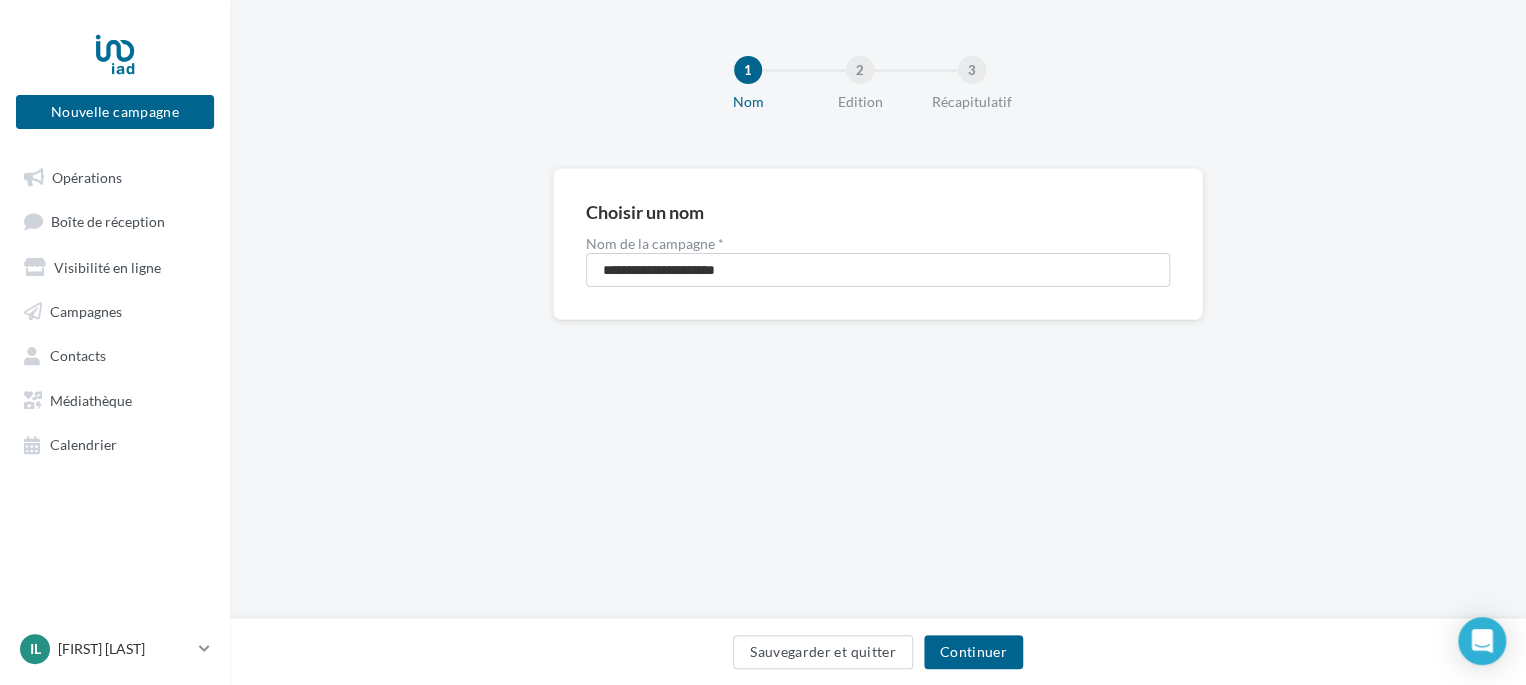 scroll, scrollTop: 0, scrollLeft: 0, axis: both 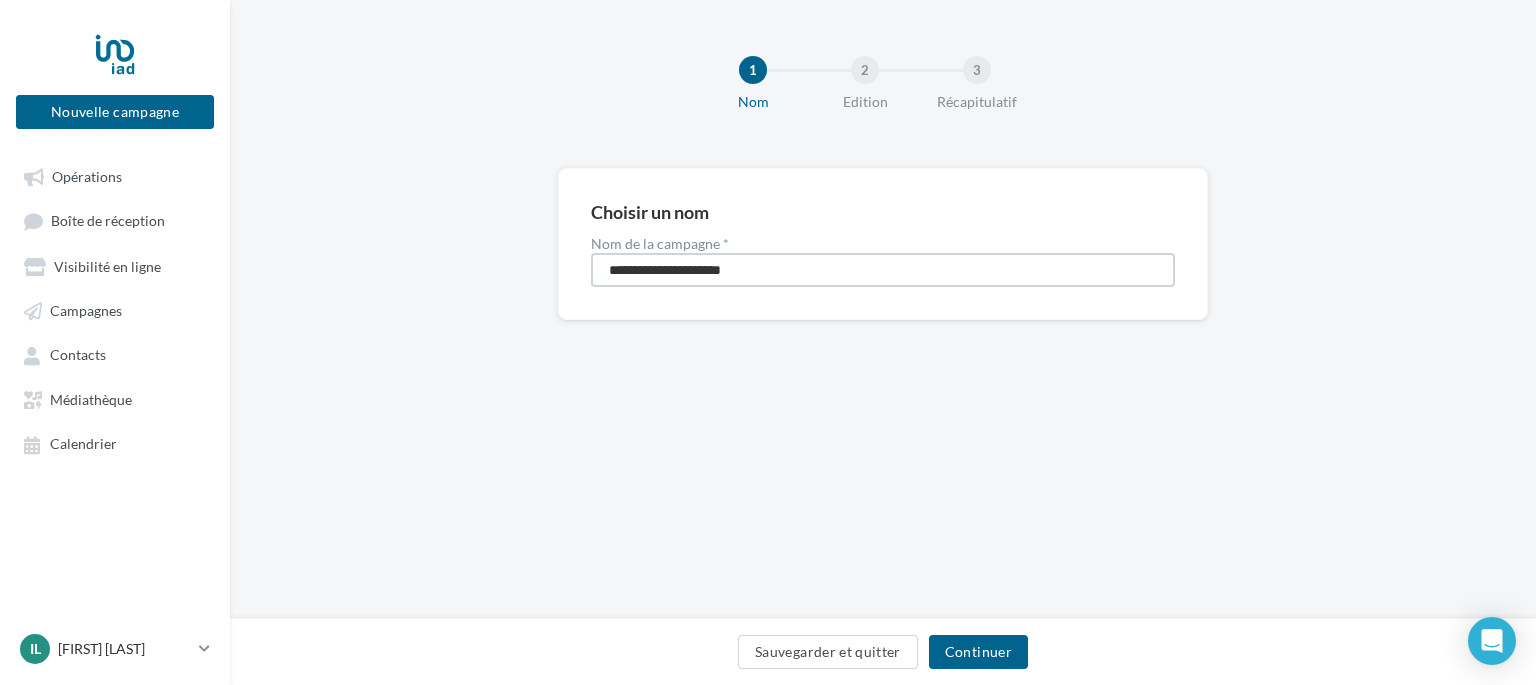 click on "**********" at bounding box center (883, 270) 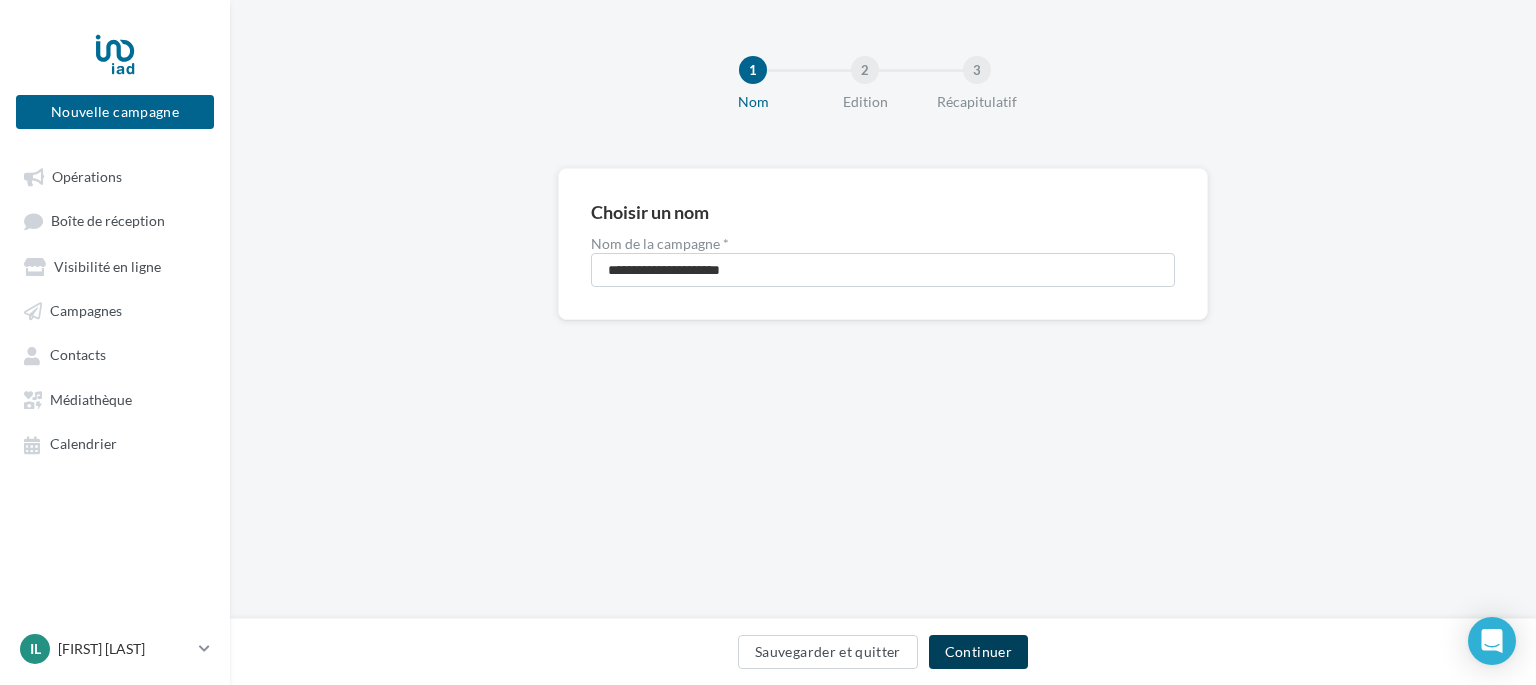 click on "Continuer" at bounding box center (978, 652) 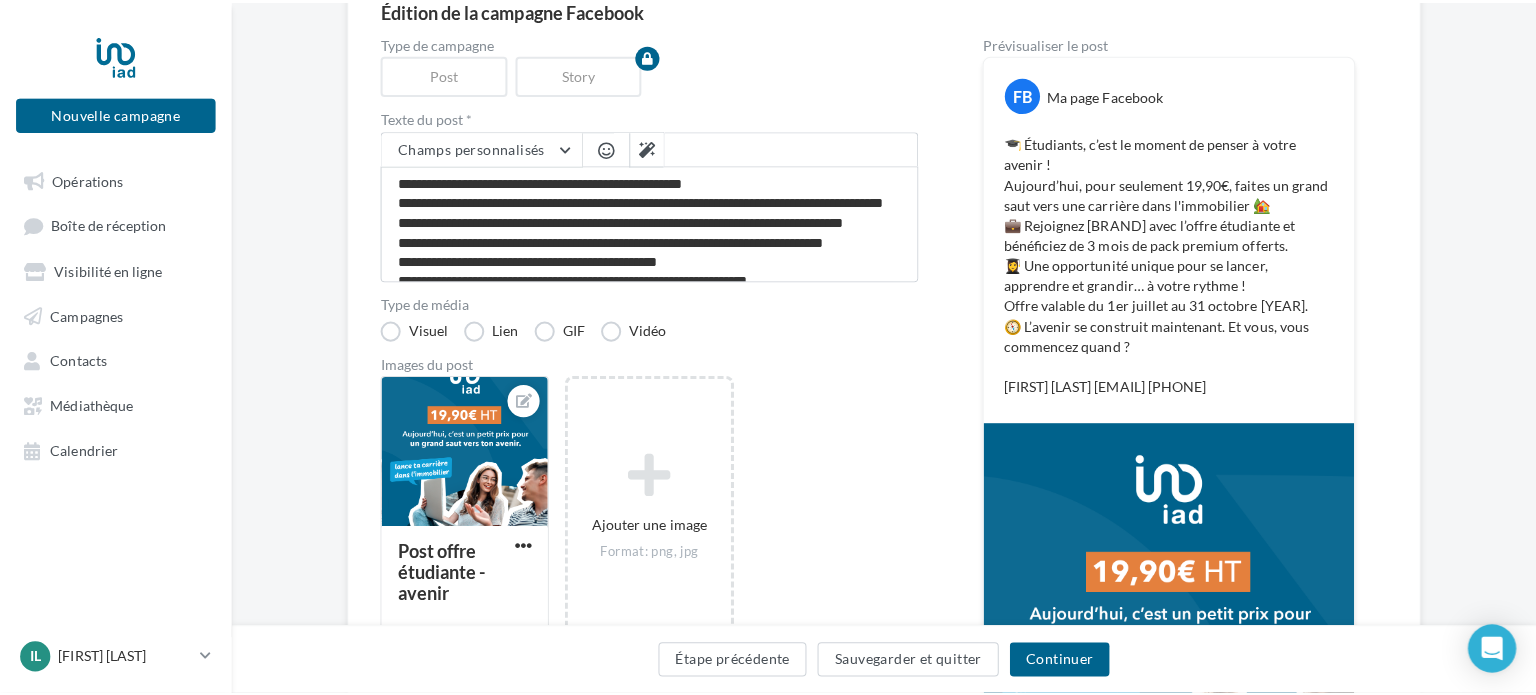 scroll, scrollTop: 400, scrollLeft: 0, axis: vertical 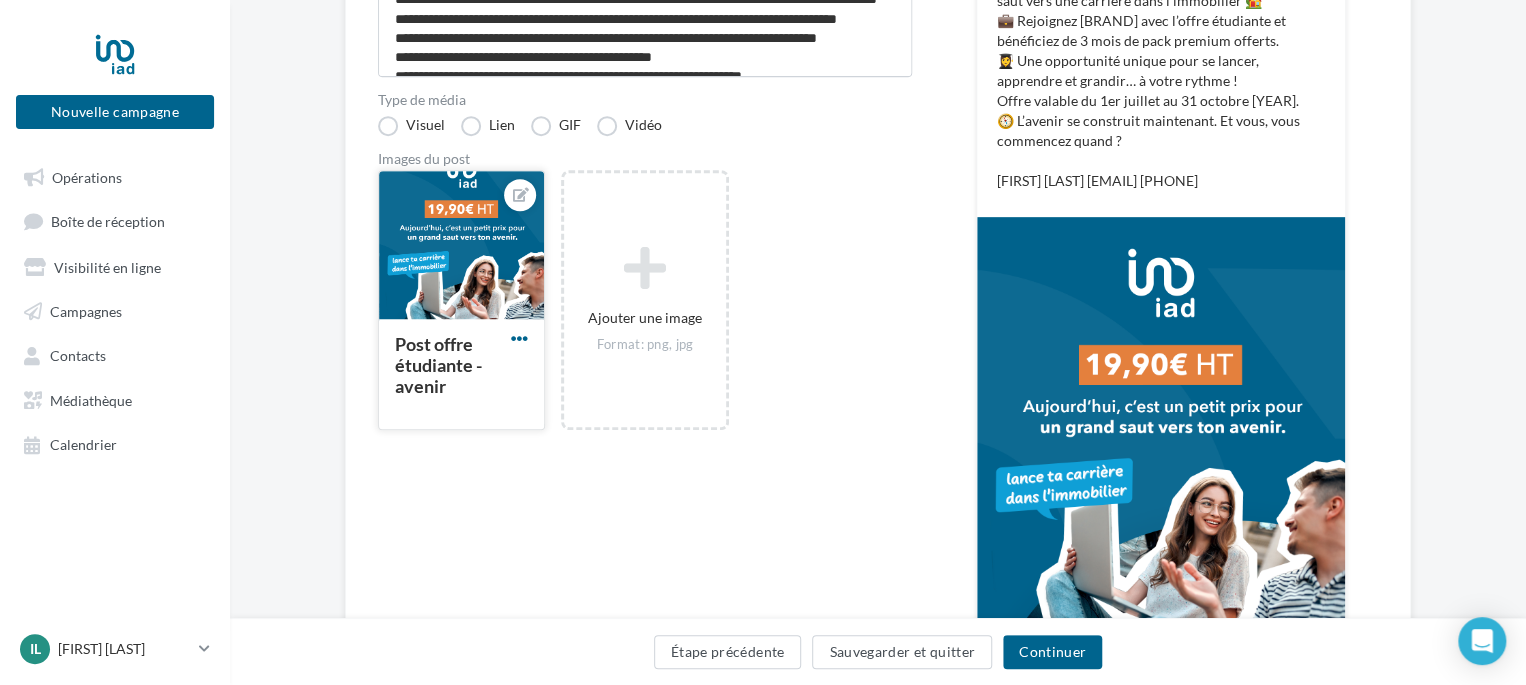 click at bounding box center [519, 338] 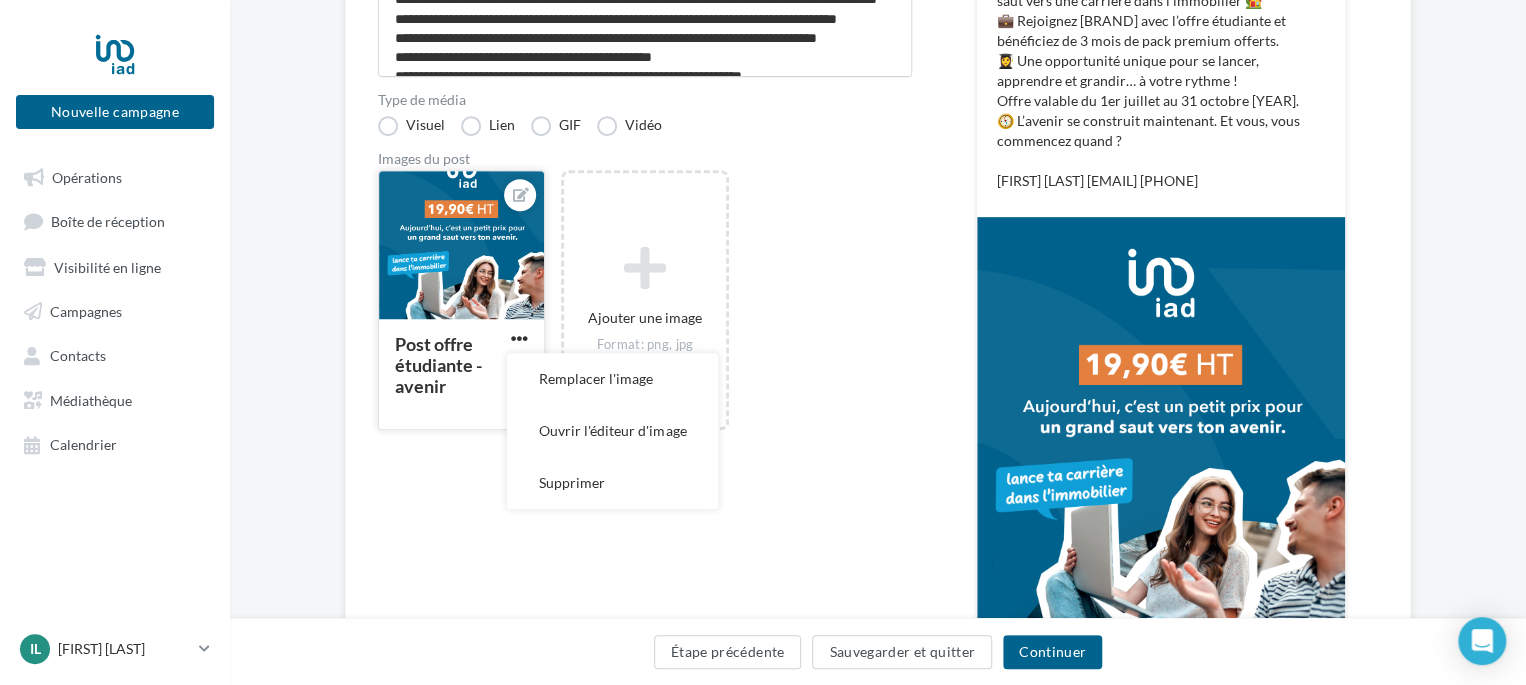 click at bounding box center [461, 246] 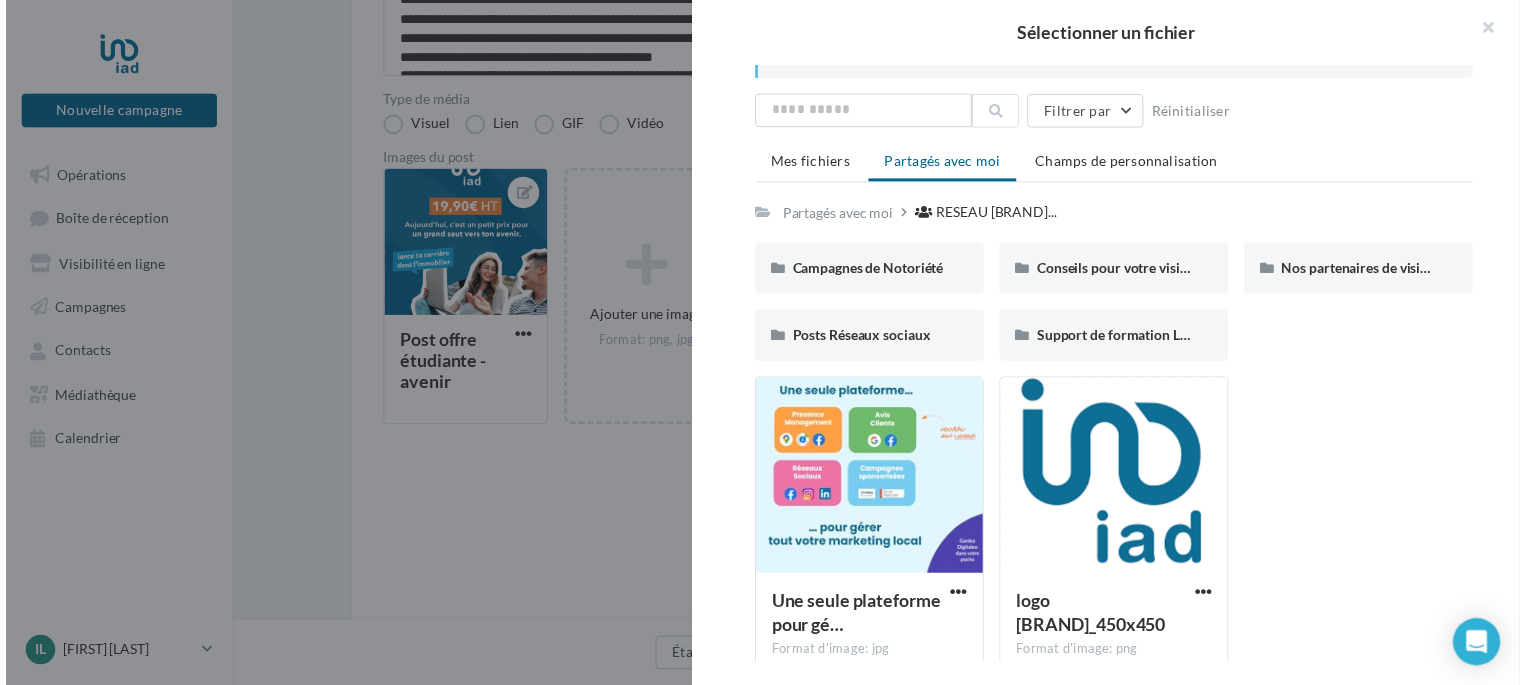 scroll, scrollTop: 61, scrollLeft: 0, axis: vertical 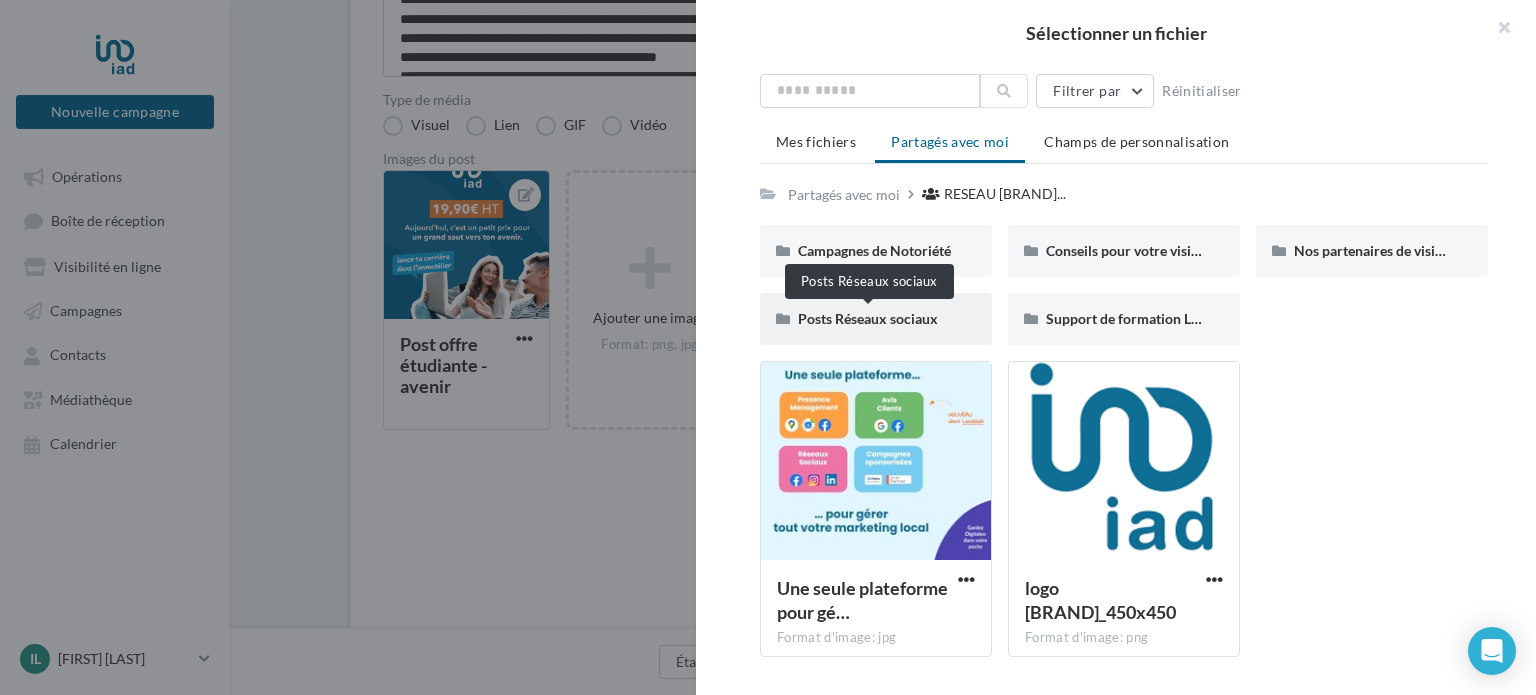 click on "Posts Réseaux sociaux" at bounding box center (868, 318) 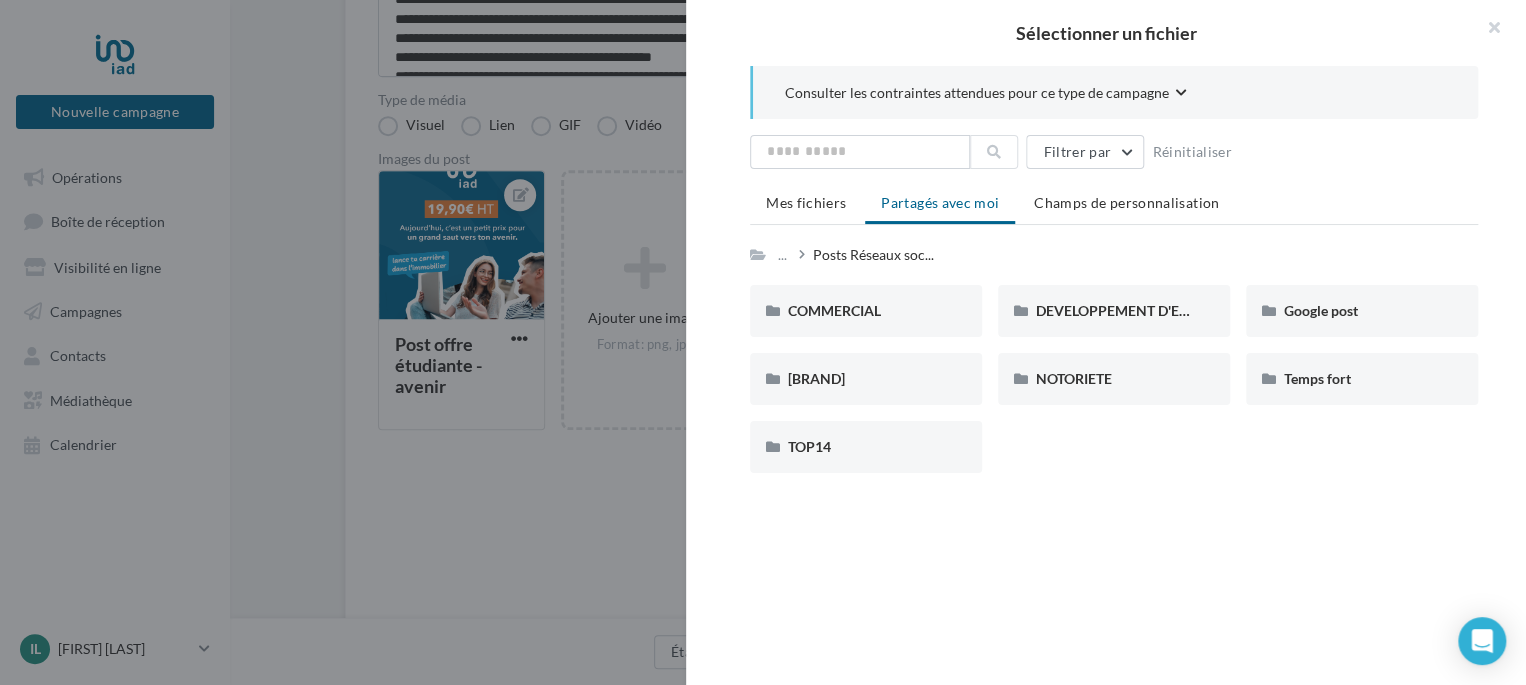 scroll, scrollTop: 0, scrollLeft: 0, axis: both 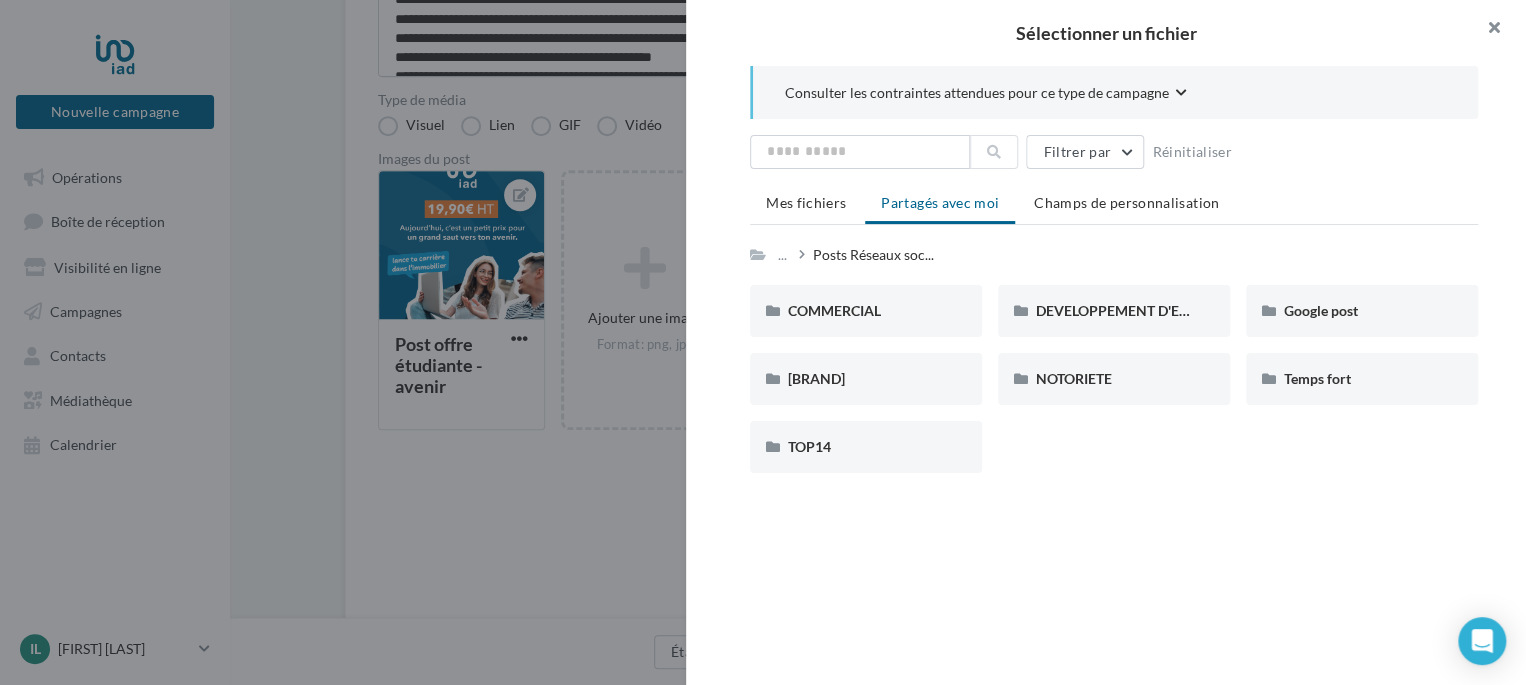 click at bounding box center (1486, 30) 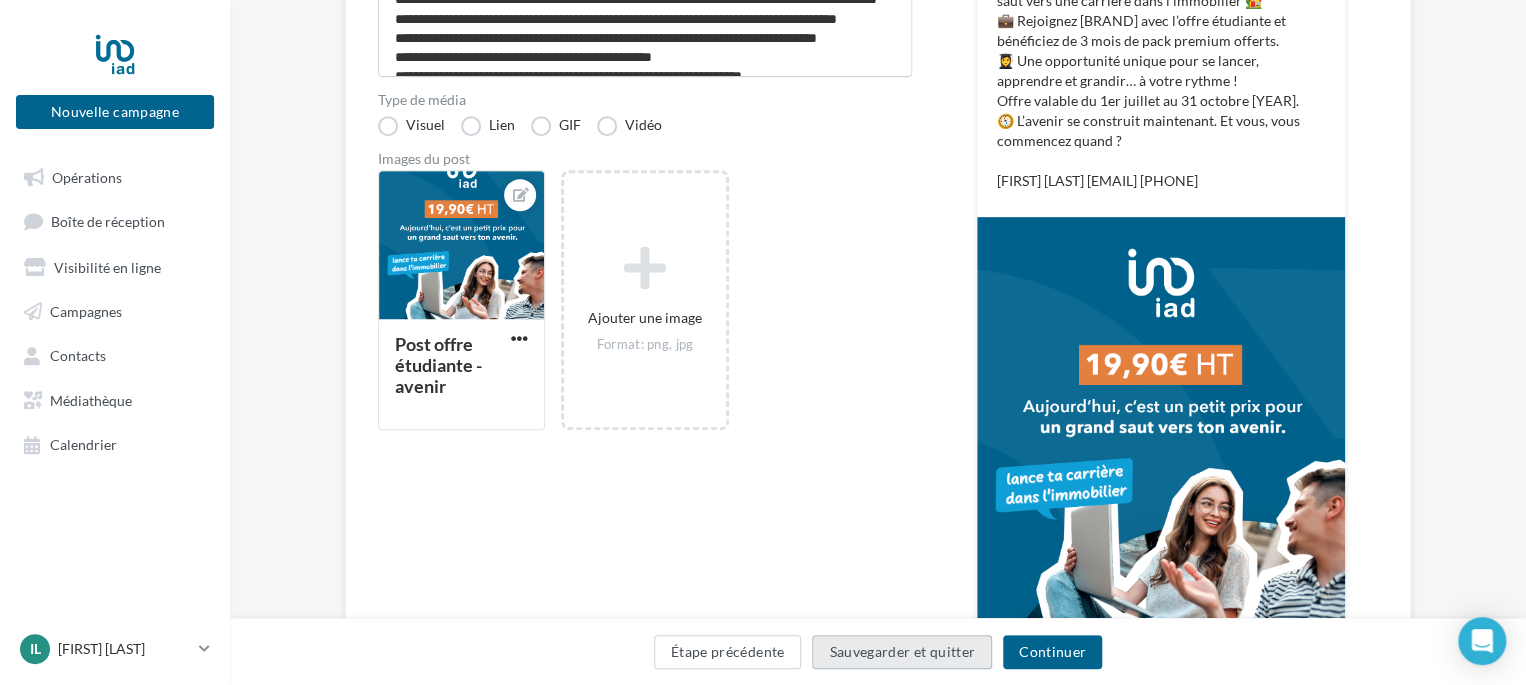 click on "Sauvegarder et quitter" at bounding box center [902, 652] 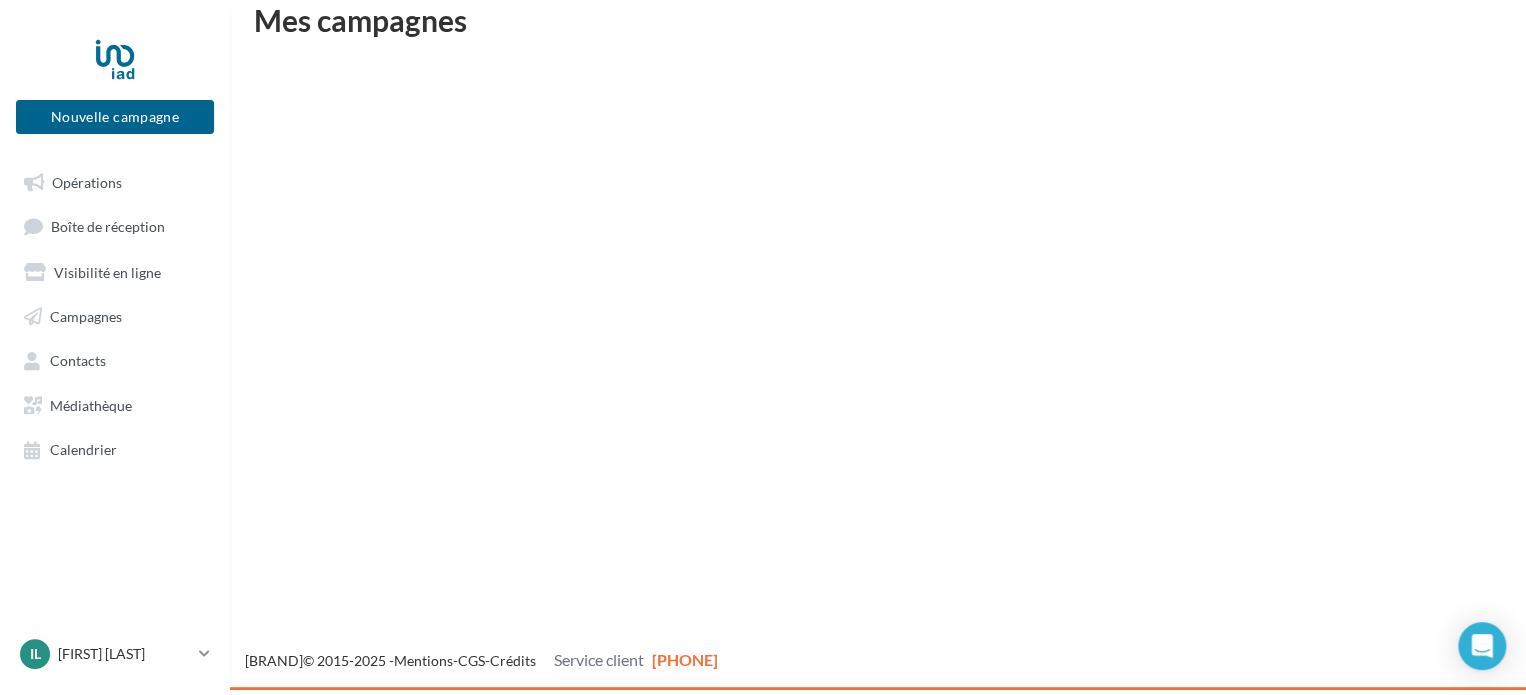 scroll, scrollTop: 32, scrollLeft: 0, axis: vertical 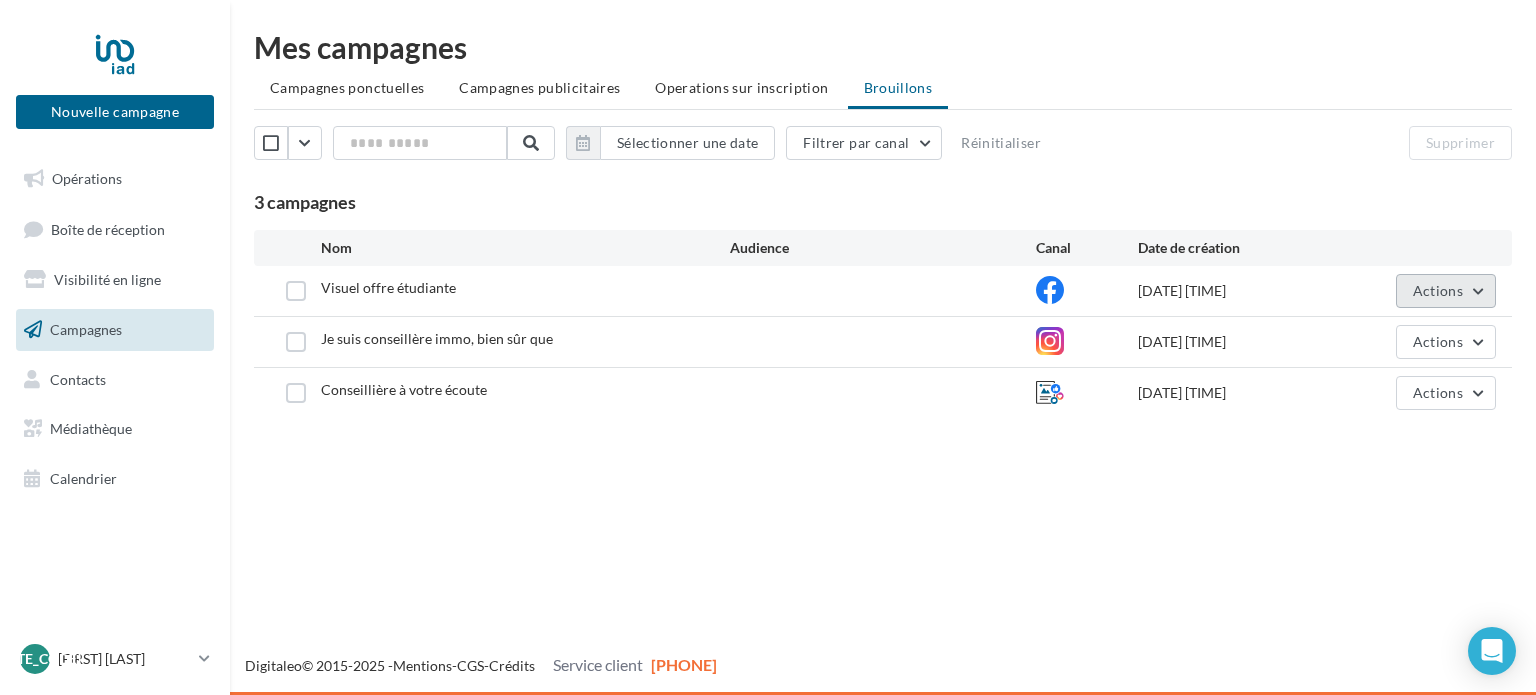 click on "Actions" at bounding box center (1438, 290) 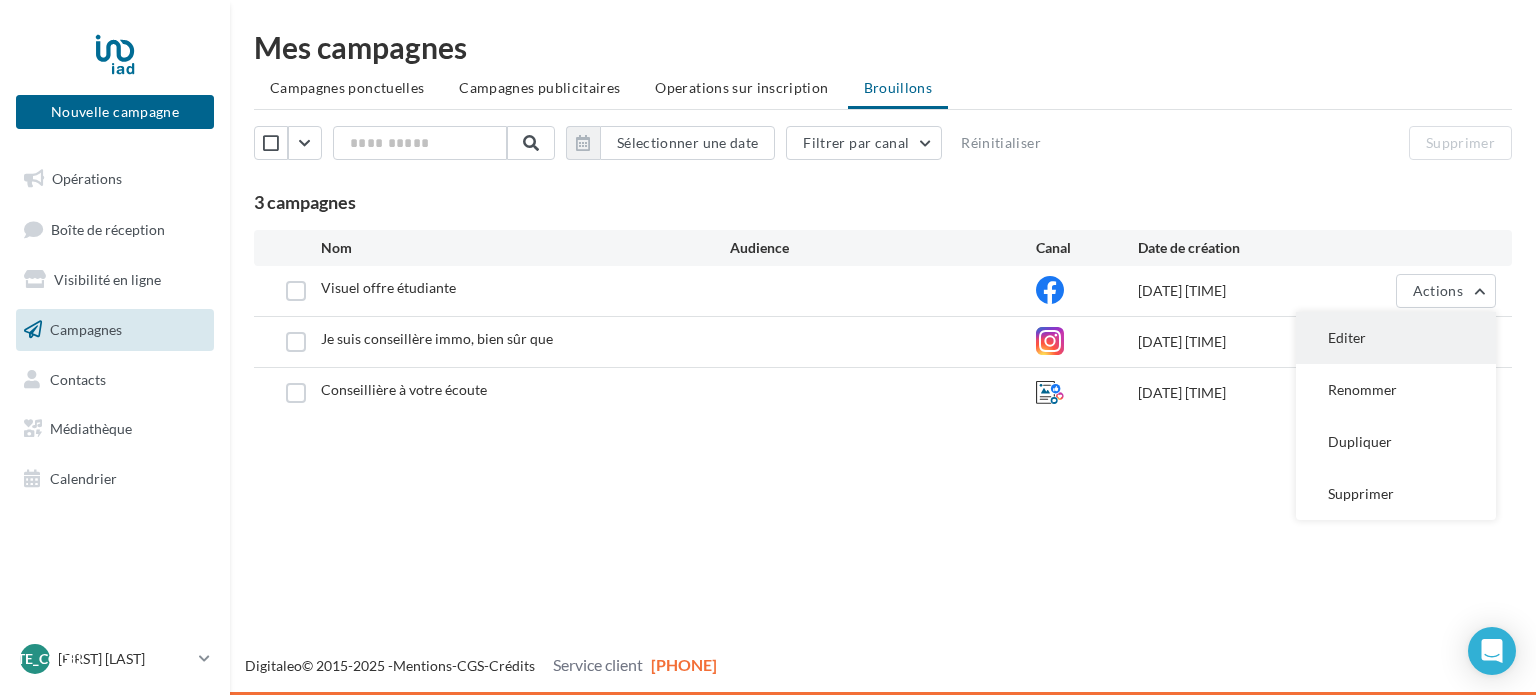 click on "Editer" at bounding box center (1396, 338) 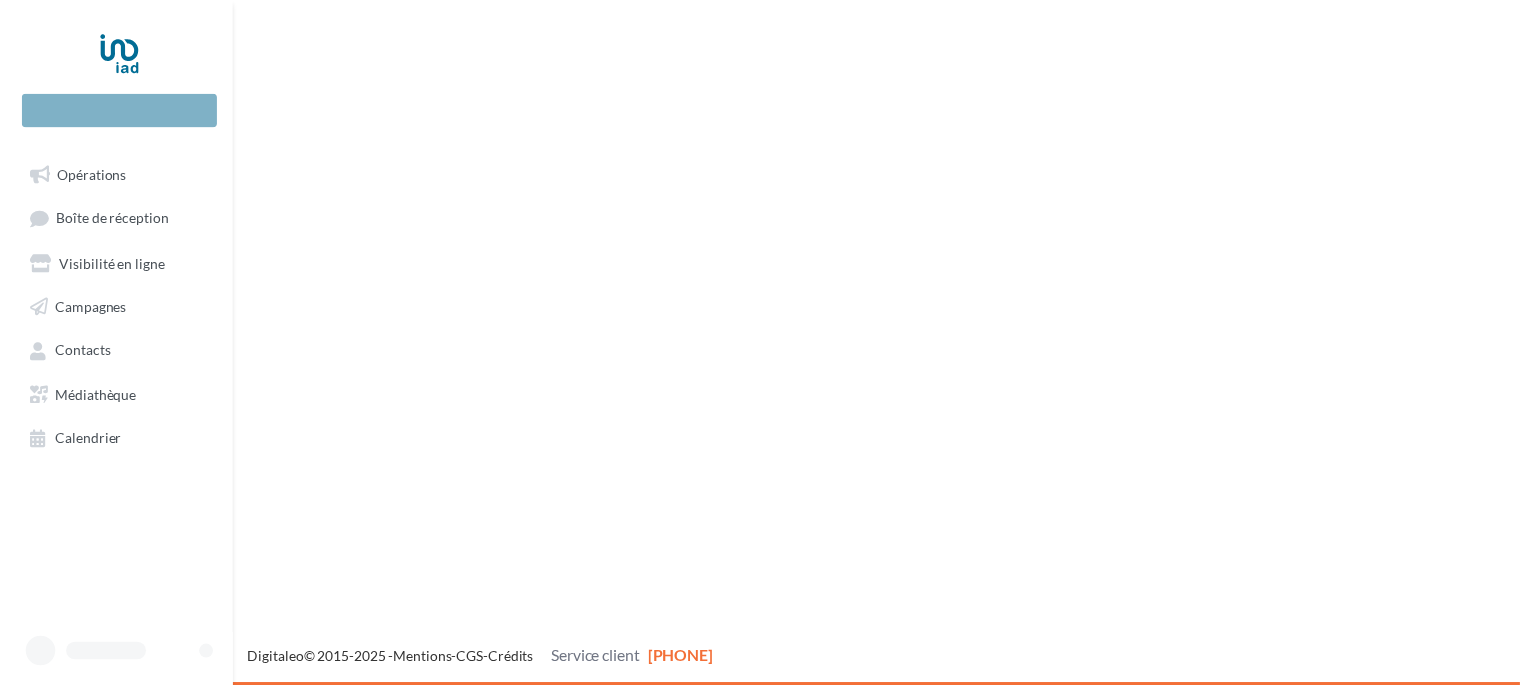 scroll, scrollTop: 0, scrollLeft: 0, axis: both 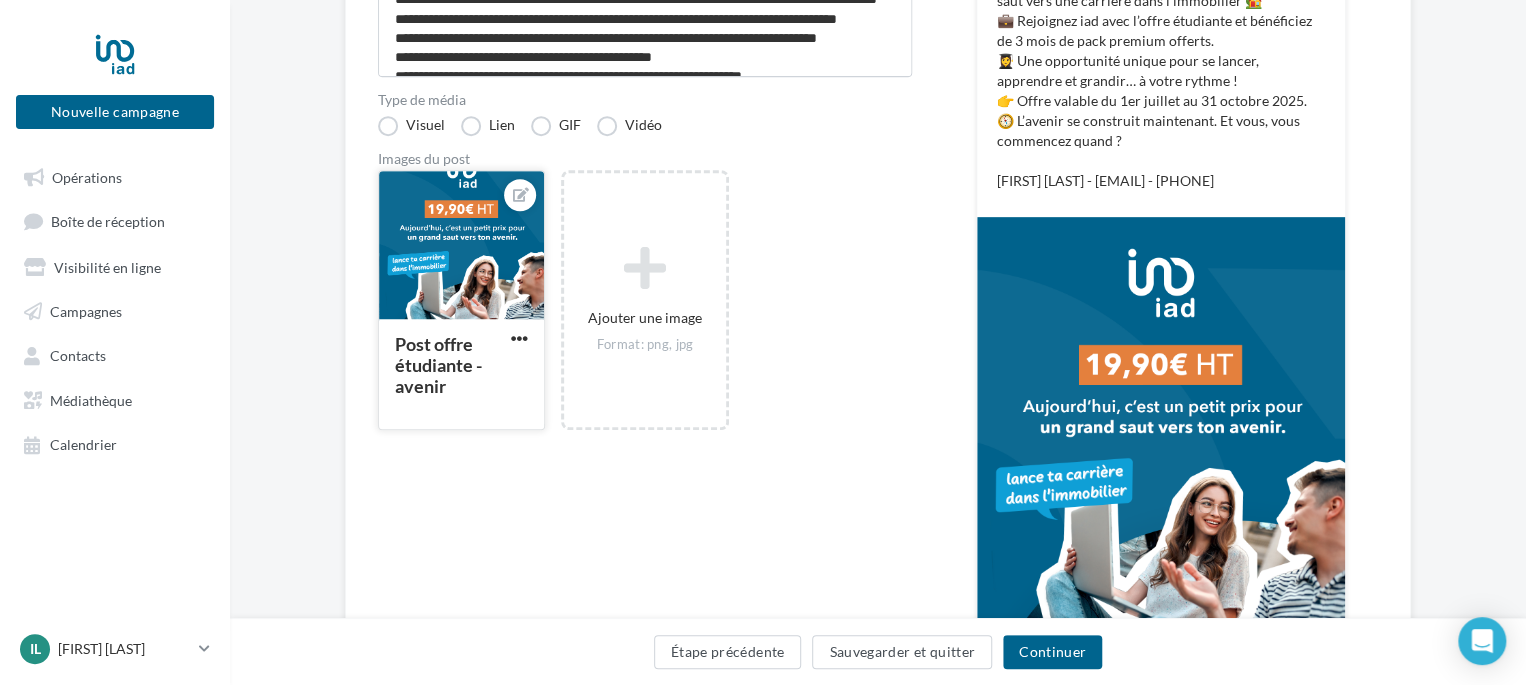 click on "Post offre étudiante - avenir" at bounding box center (449, 366) 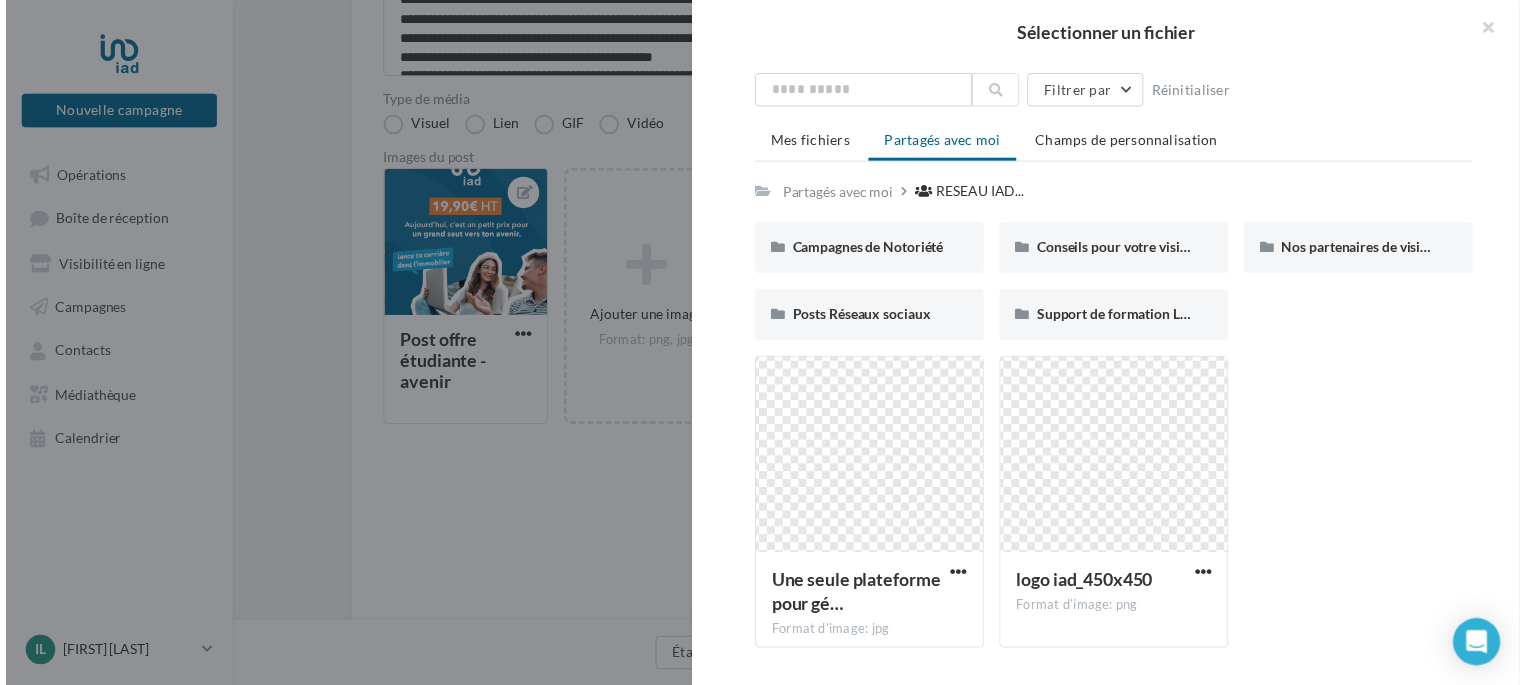 scroll, scrollTop: 0, scrollLeft: 0, axis: both 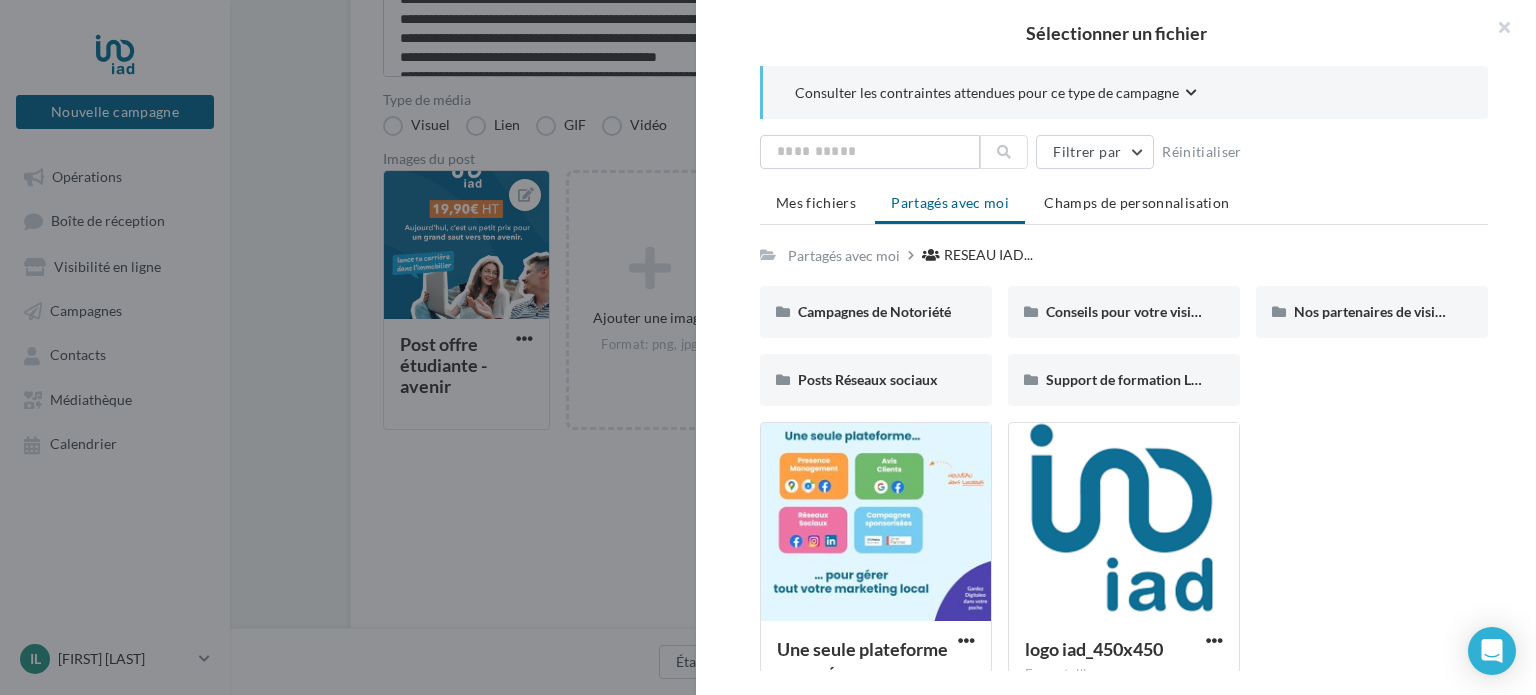 click on "Consulter les contraintes attendues pour ce type de campagne" at bounding box center [987, 93] 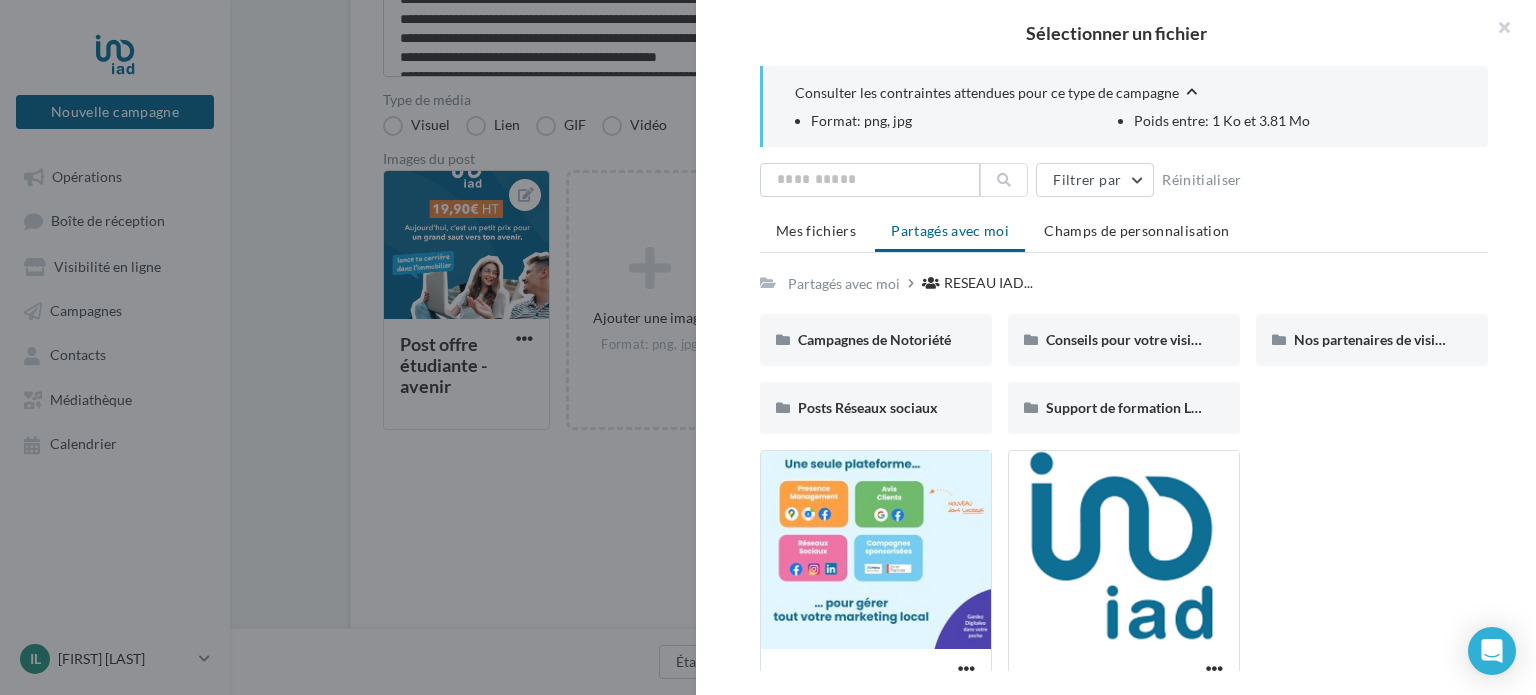 click on "Consulter les contraintes attendues pour ce type de campagne" at bounding box center [987, 93] 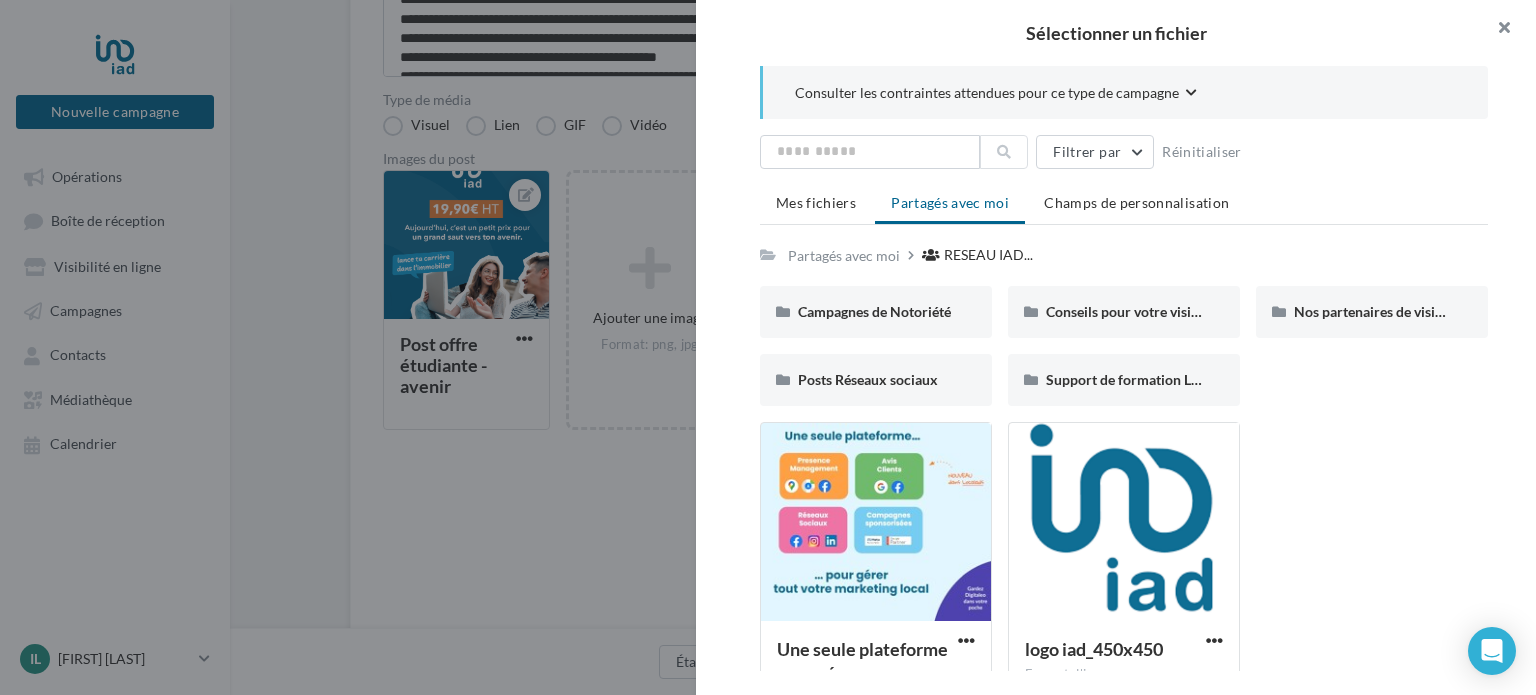 click at bounding box center [1496, 30] 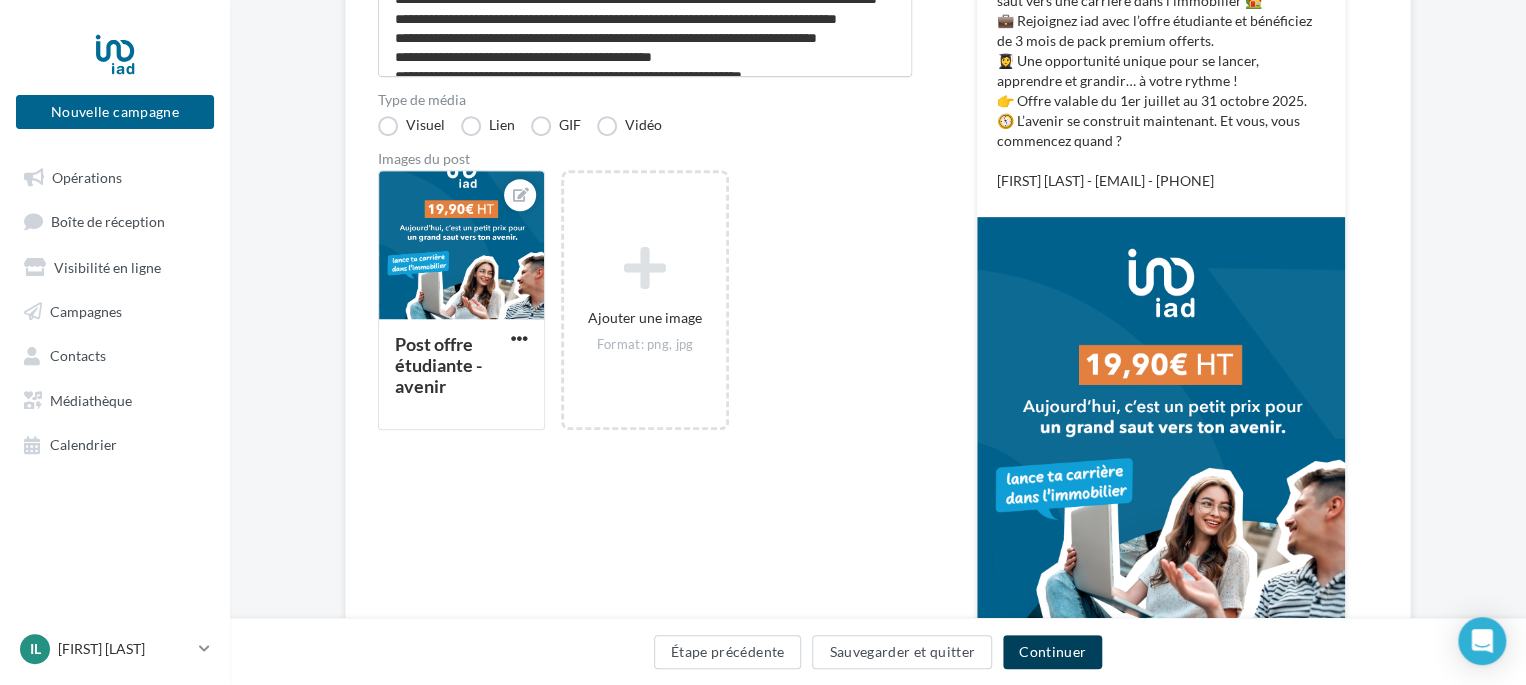click on "Continuer" at bounding box center [1052, 652] 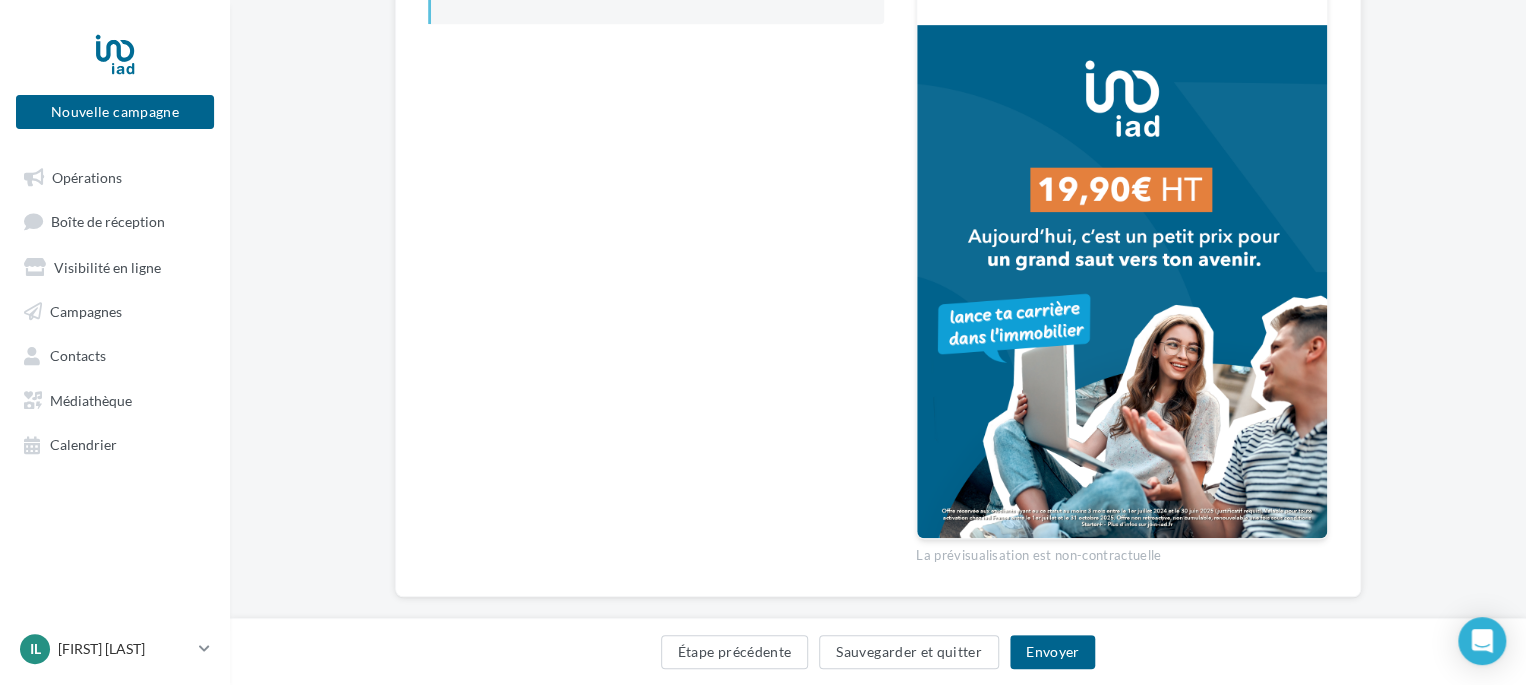 scroll, scrollTop: 628, scrollLeft: 0, axis: vertical 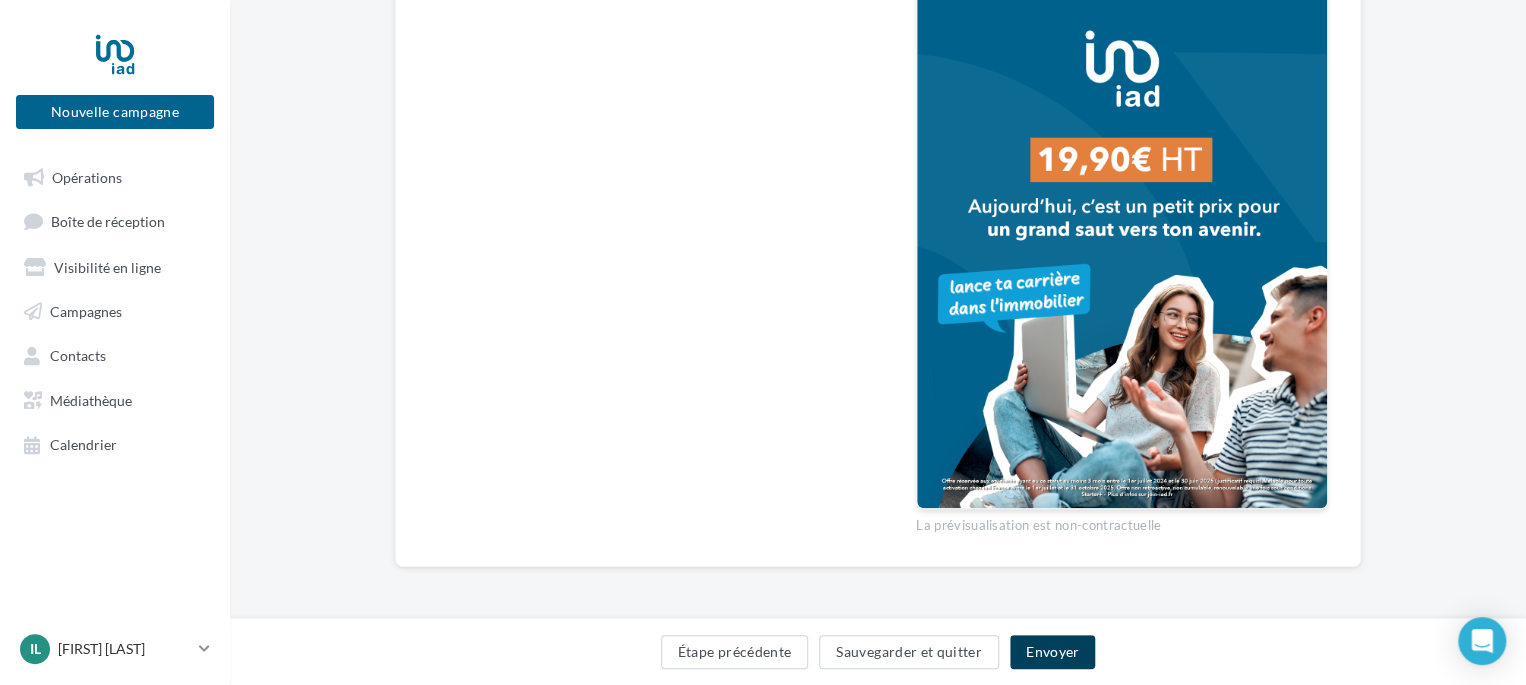 click on "Envoyer" at bounding box center (1052, 652) 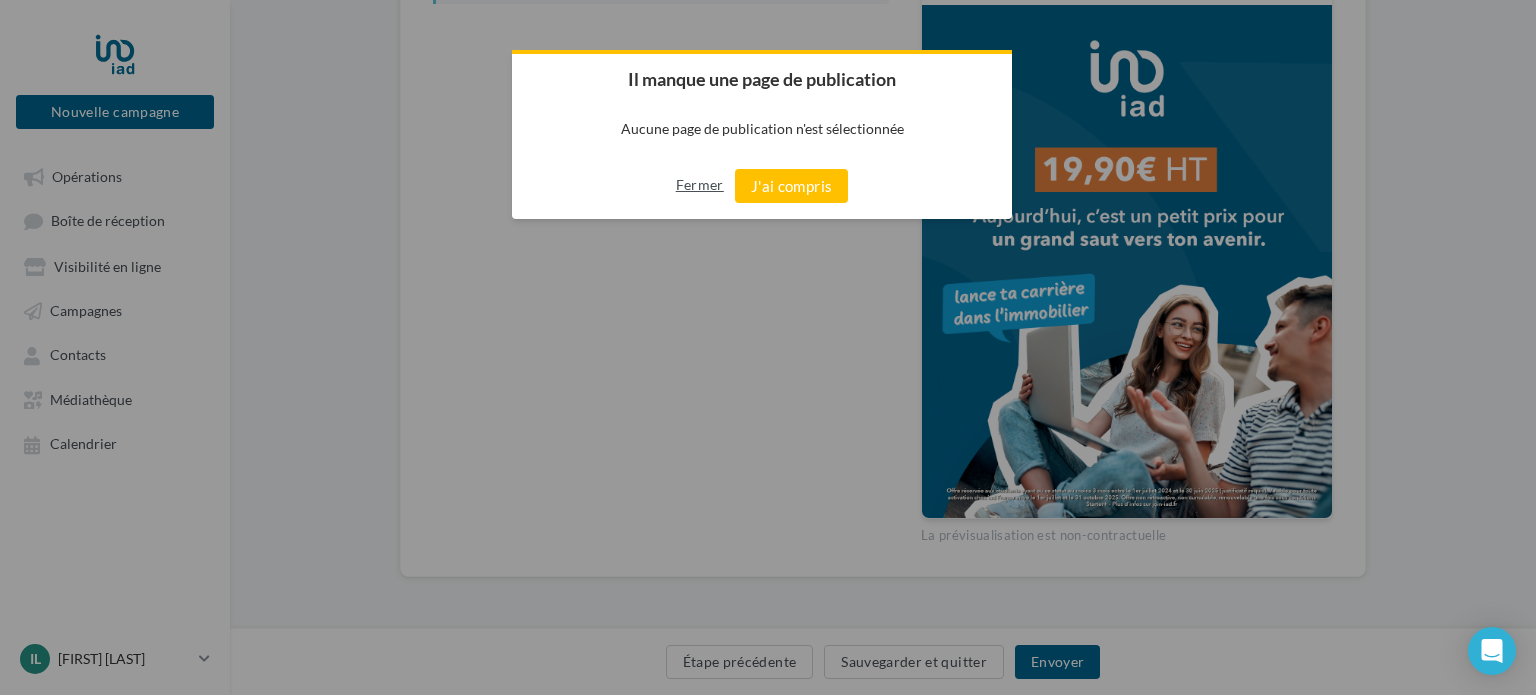 click on "Fermer" at bounding box center (700, 185) 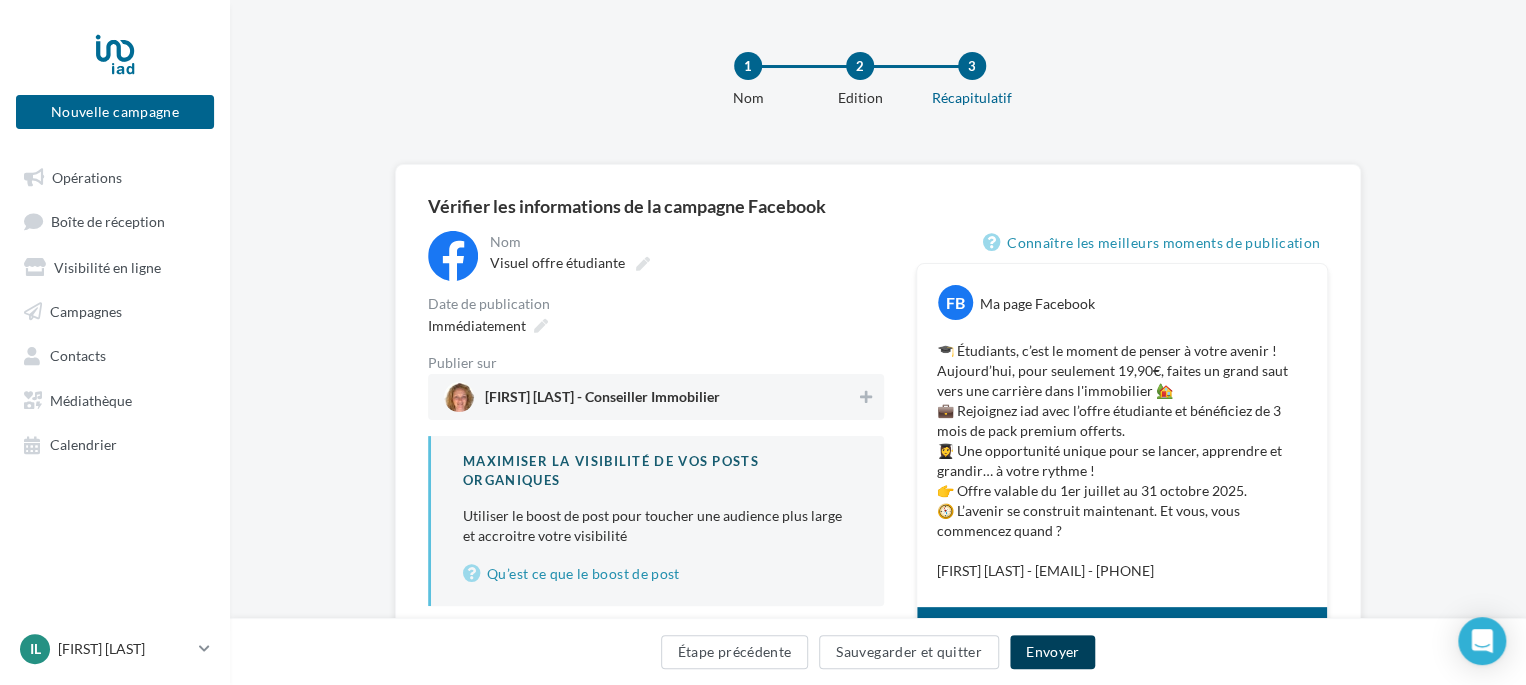 scroll, scrollTop: 0, scrollLeft: 0, axis: both 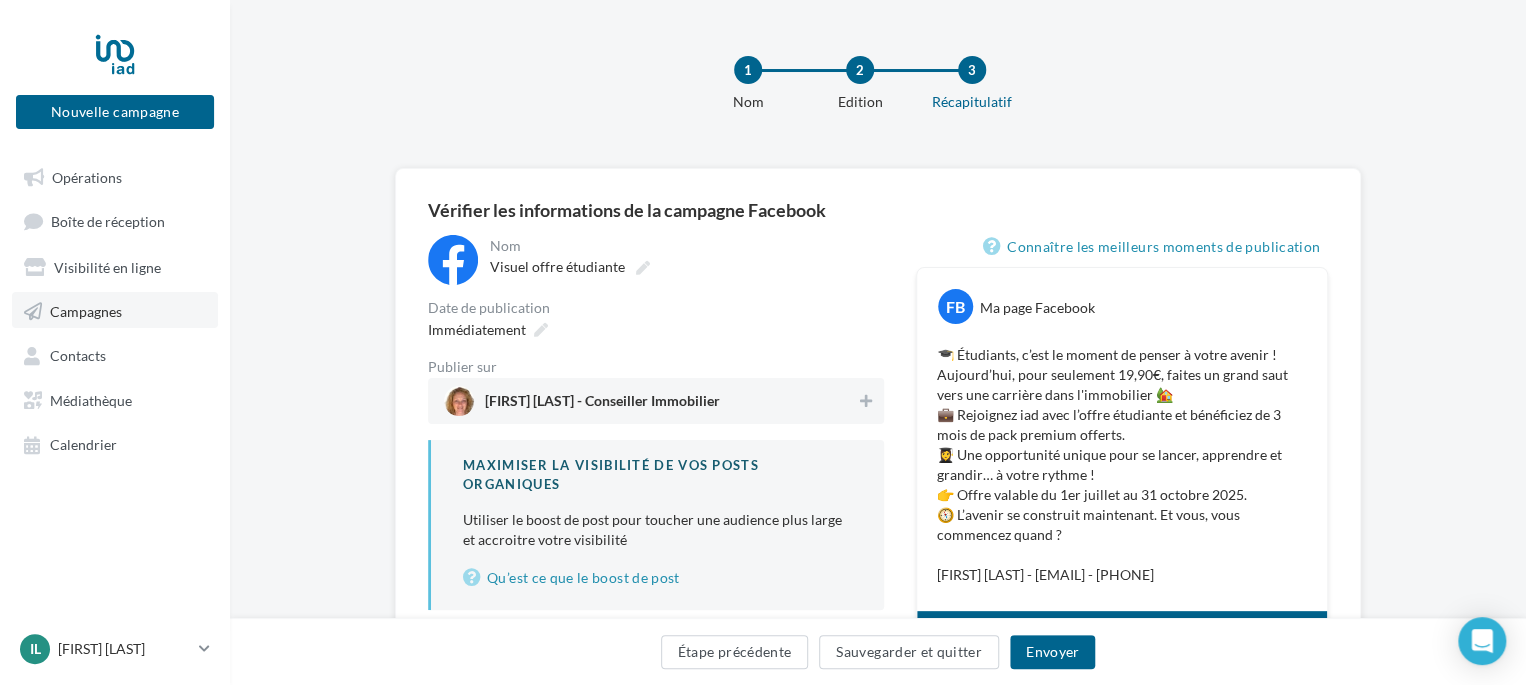 click on "Campagnes" at bounding box center [86, 310] 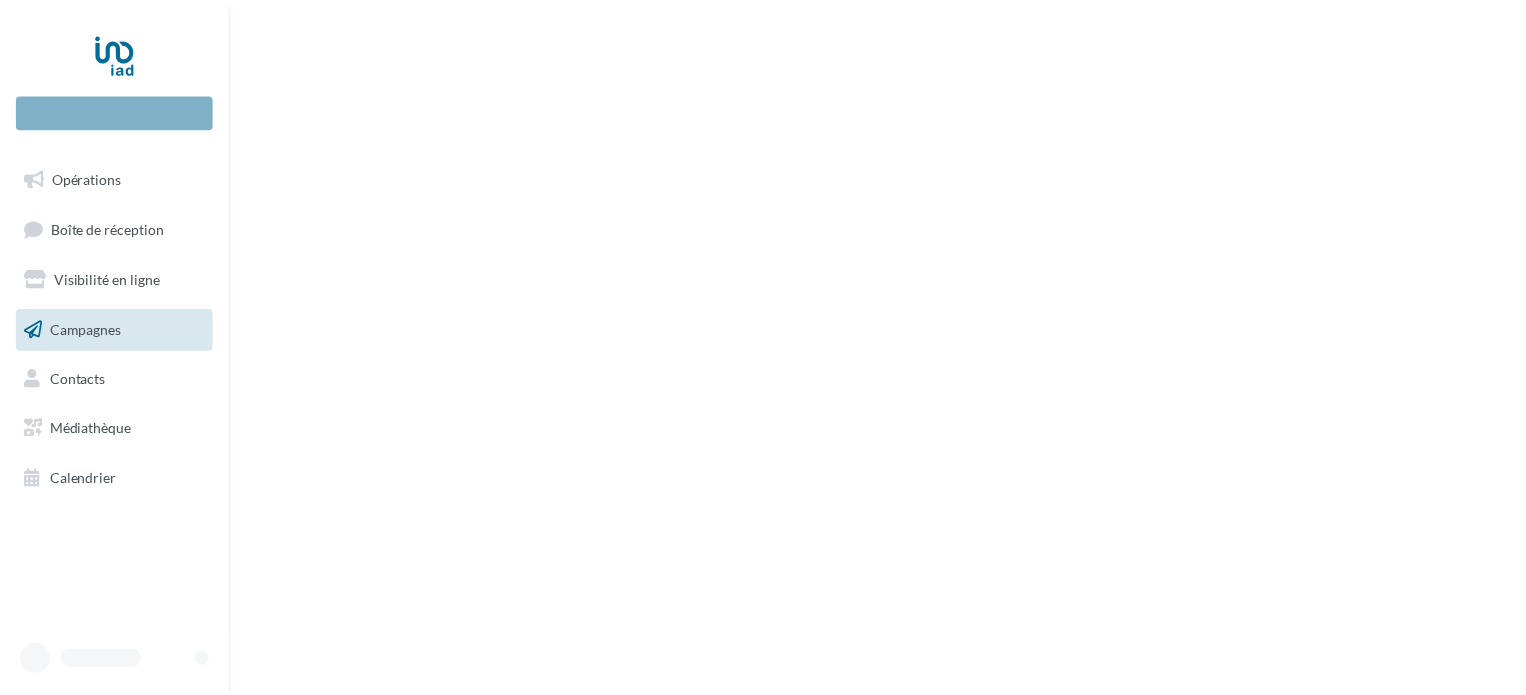 scroll, scrollTop: 0, scrollLeft: 0, axis: both 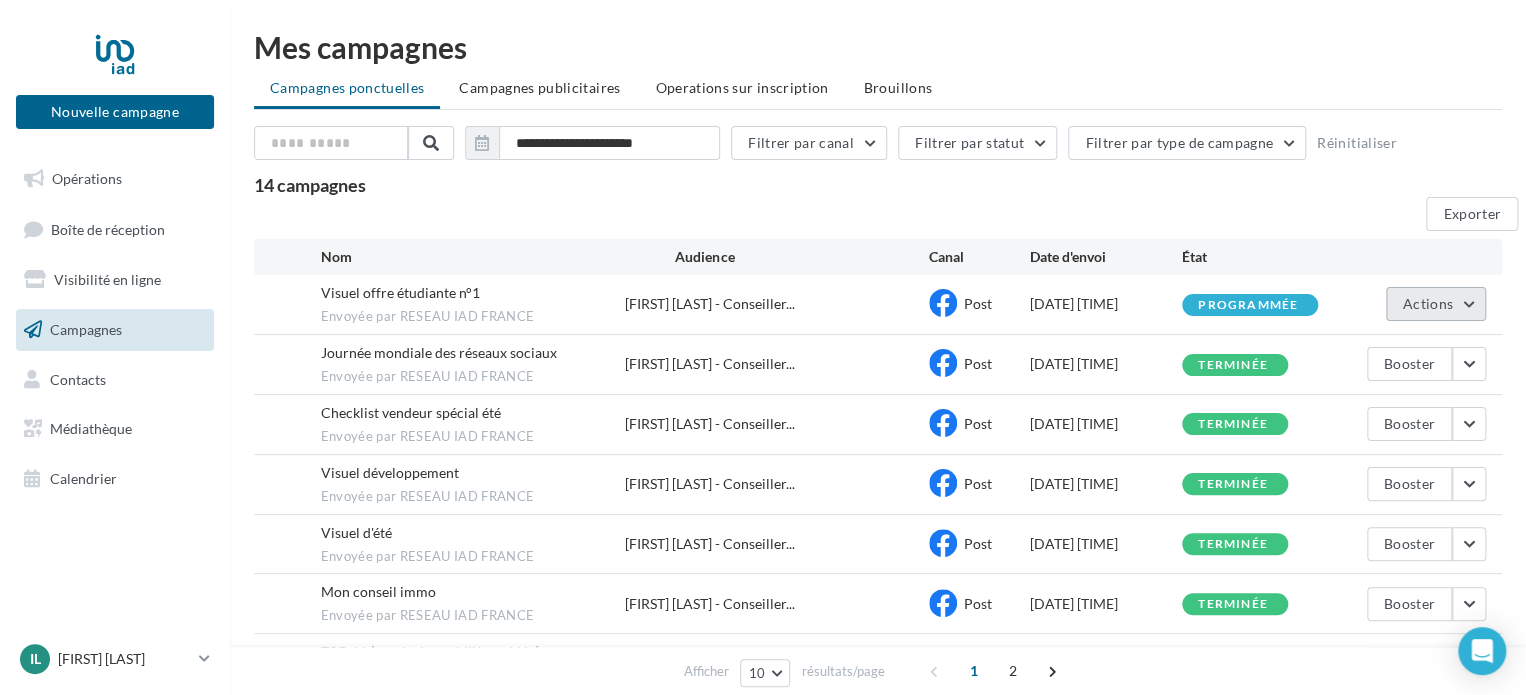 click on "Actions" at bounding box center (1428, 303) 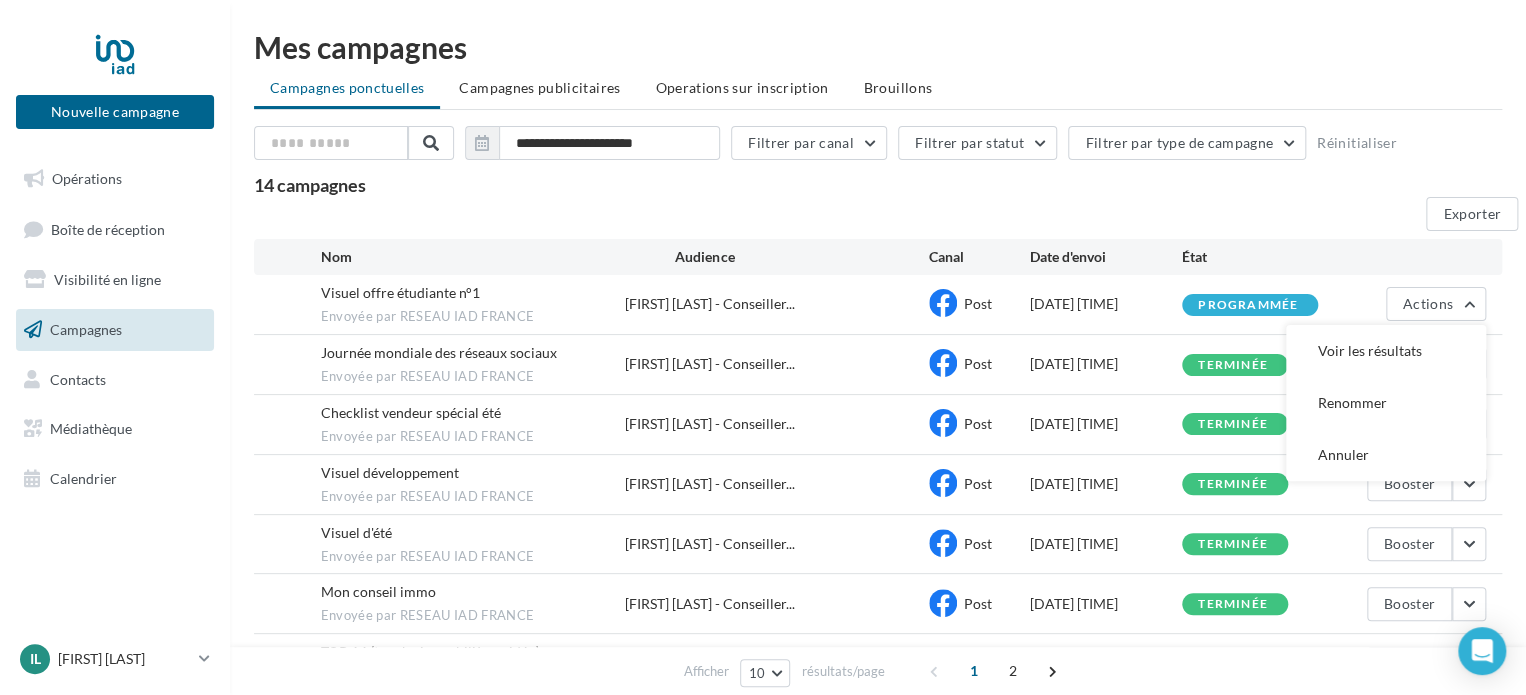 click on "programmée" at bounding box center (1248, 305) 